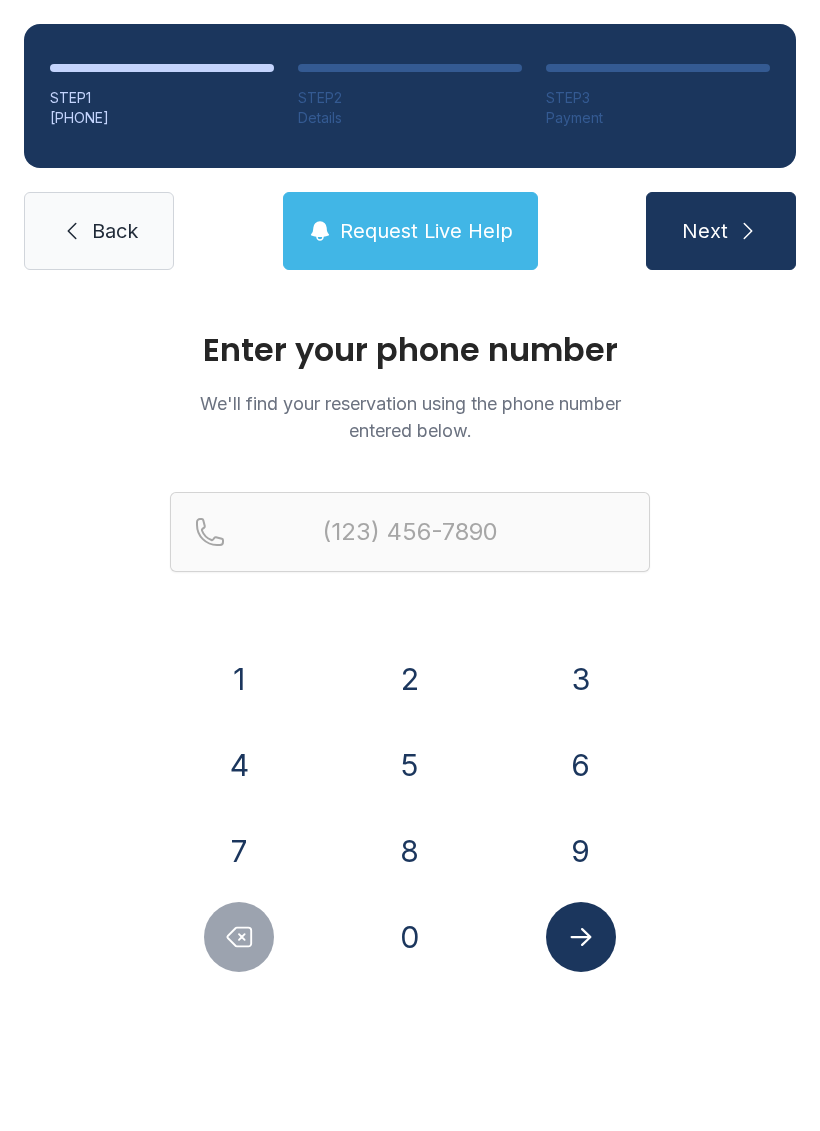 scroll, scrollTop: 0, scrollLeft: 0, axis: both 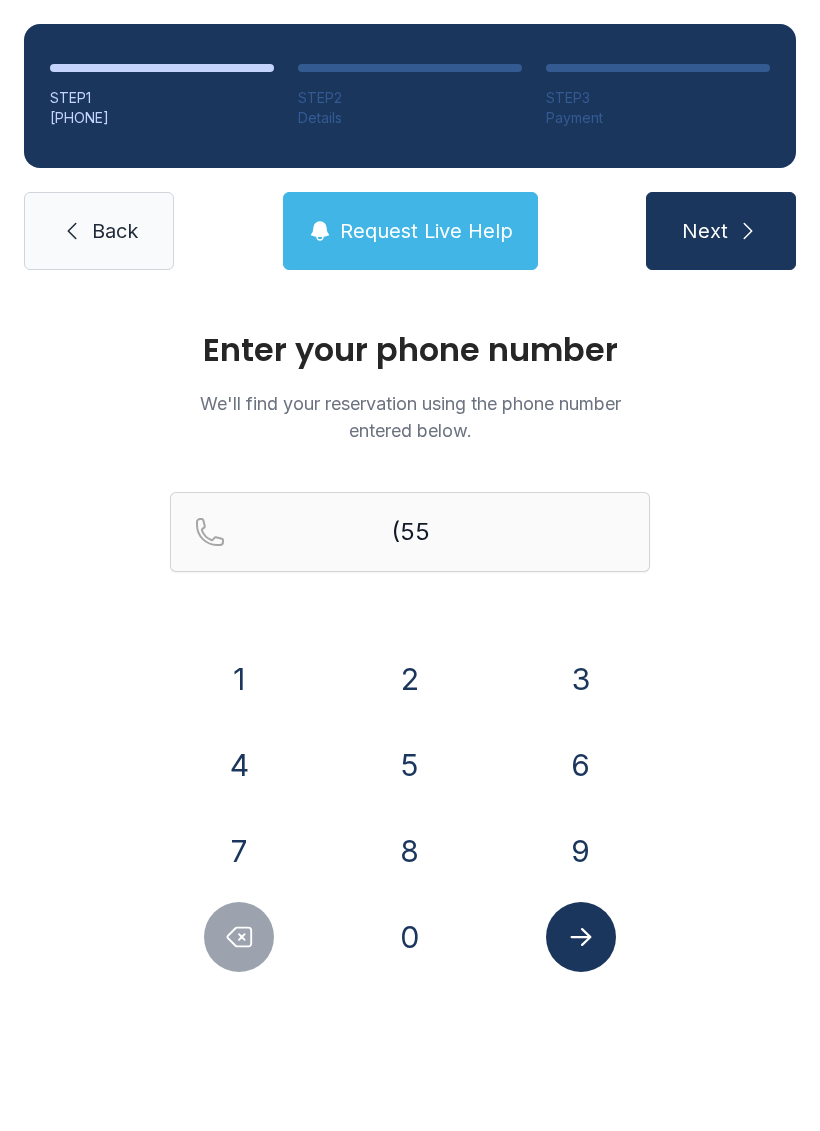 click on "6" at bounding box center [239, 679] 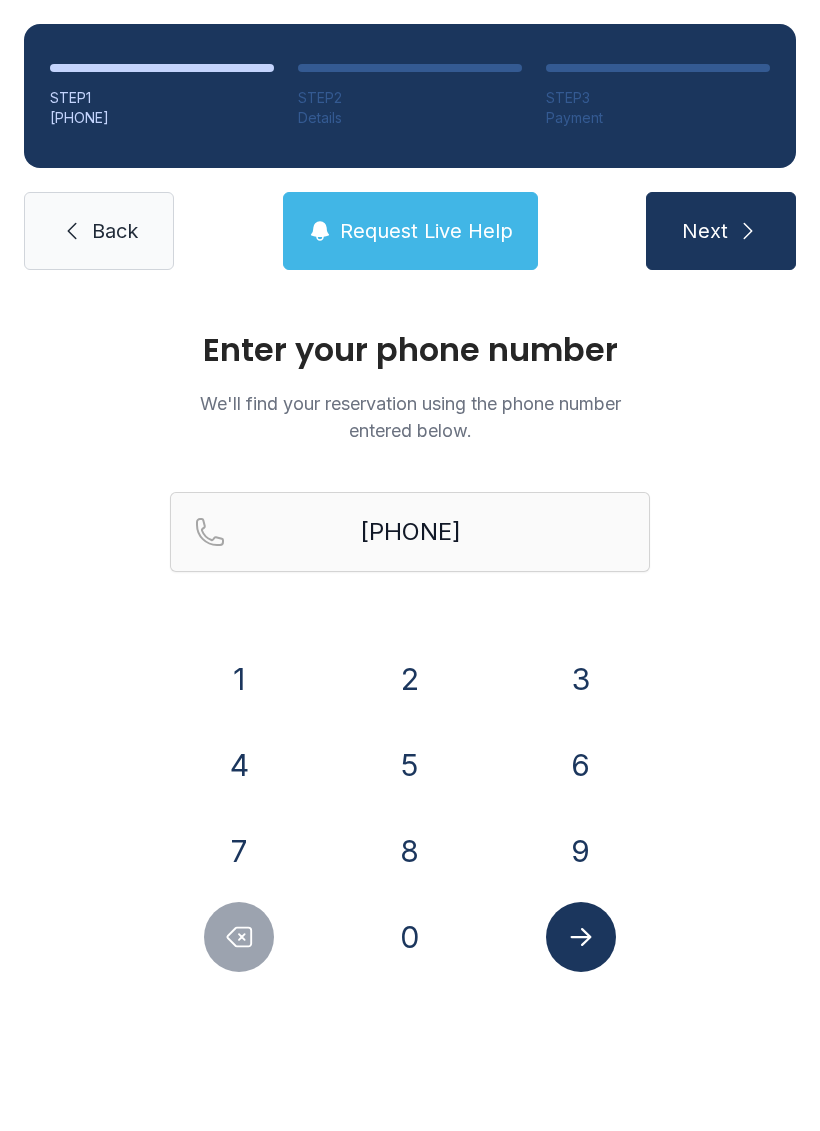 click on "3" at bounding box center (239, 679) 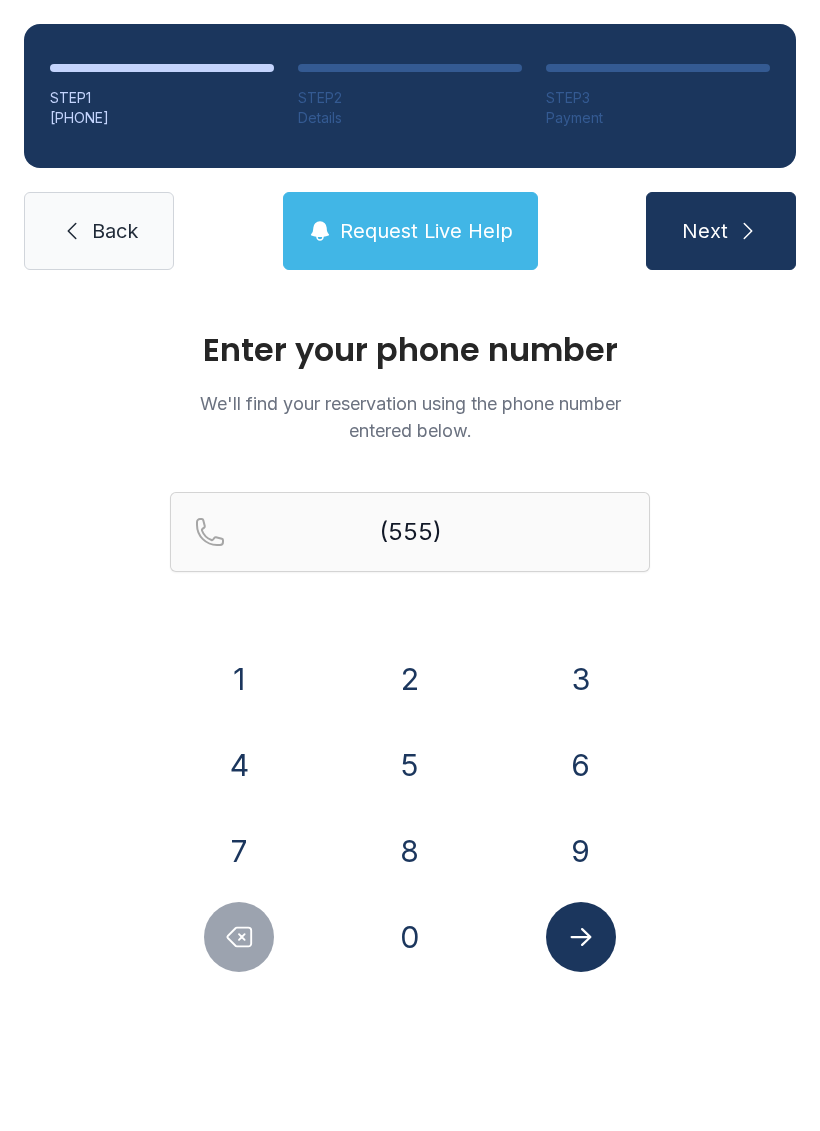 click on "5" at bounding box center (239, 679) 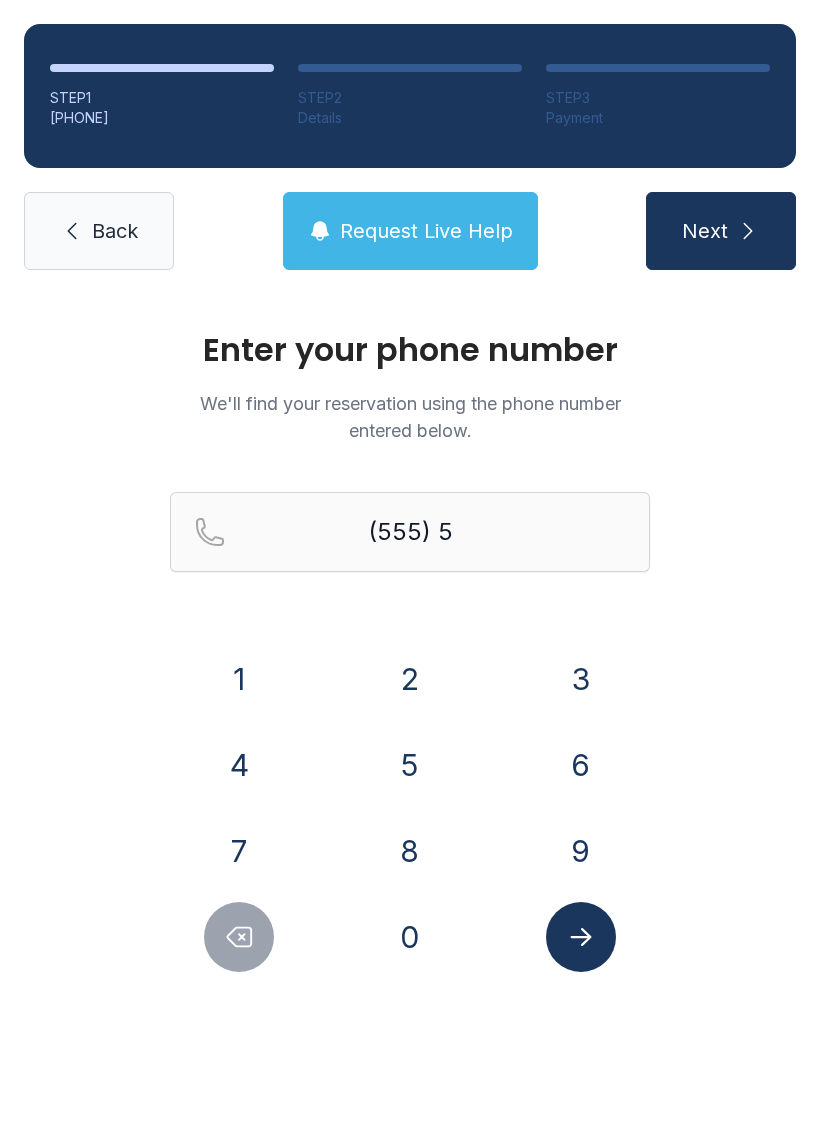 click on "8" at bounding box center [239, 679] 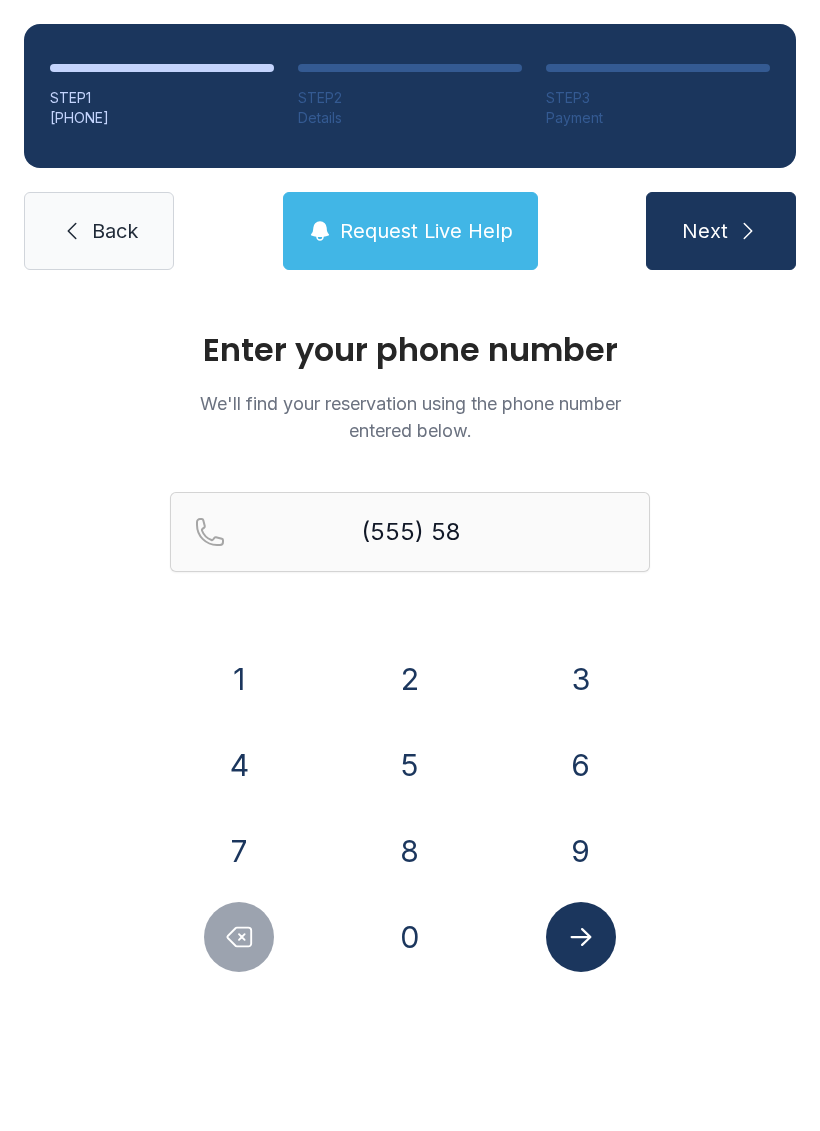 click on "5" at bounding box center (239, 679) 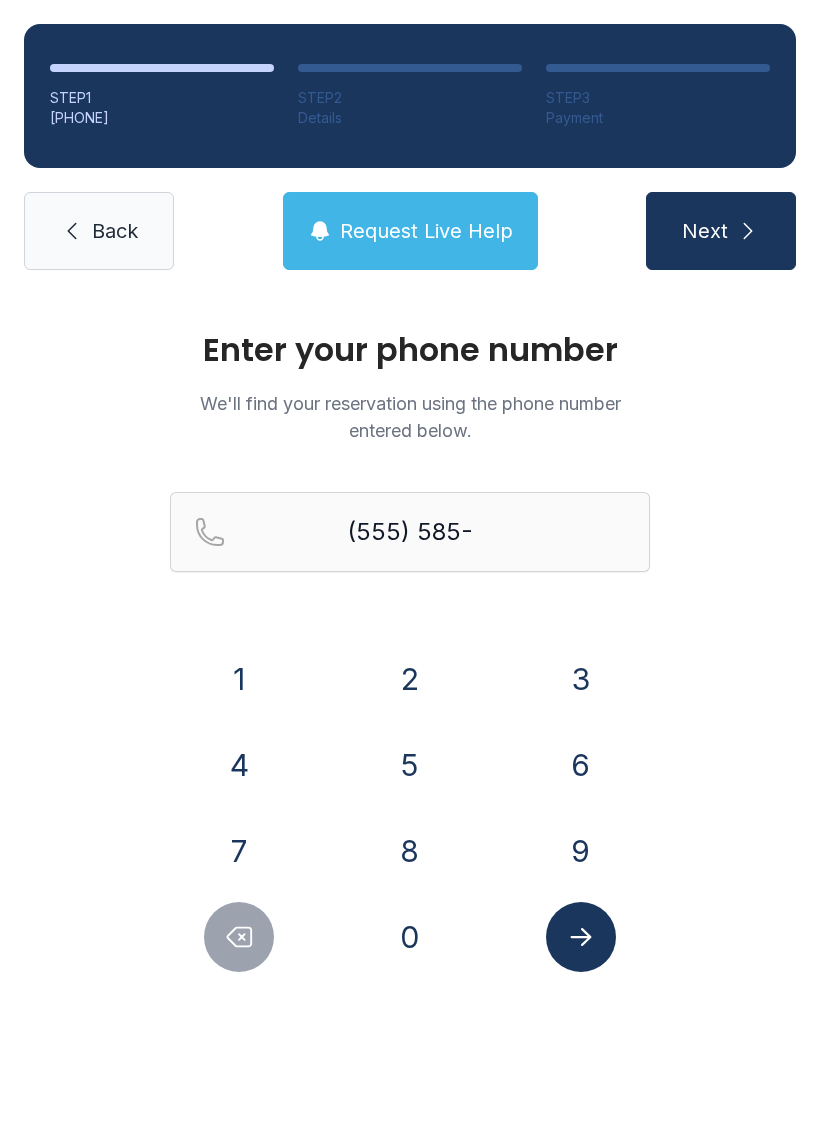click on "8" at bounding box center [239, 679] 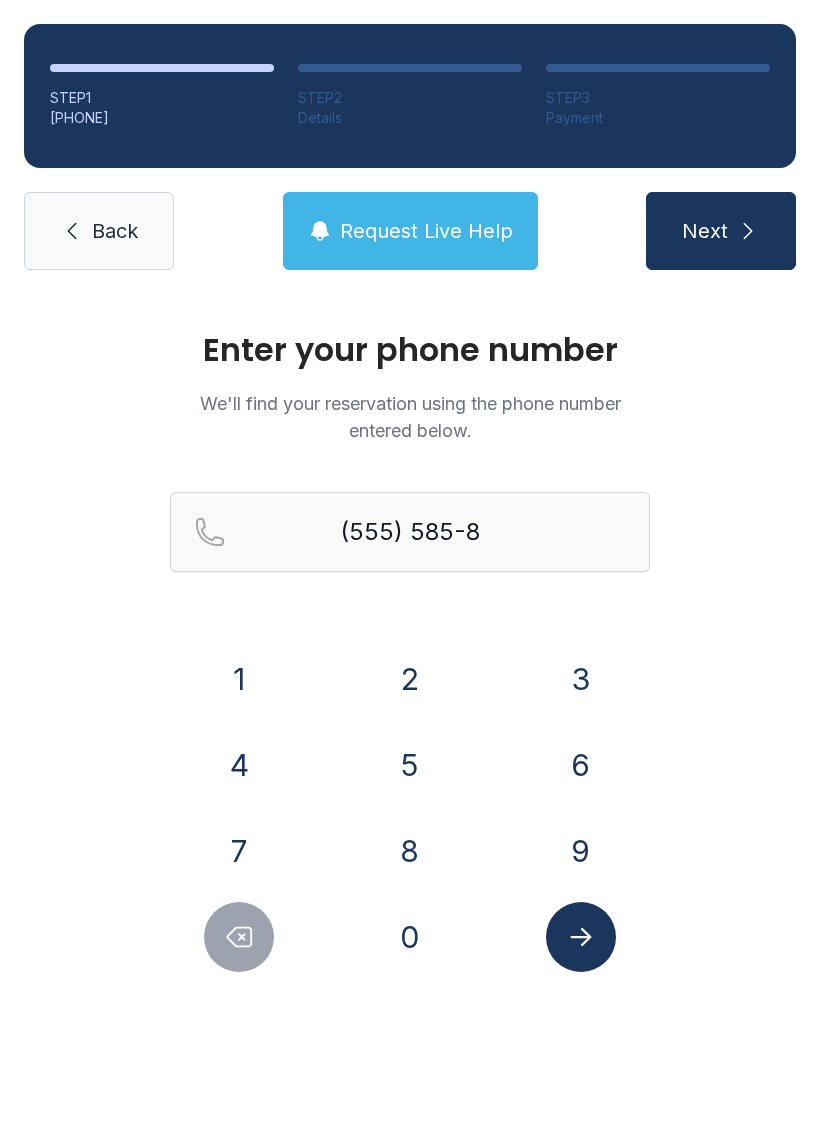 click on "8" at bounding box center [239, 679] 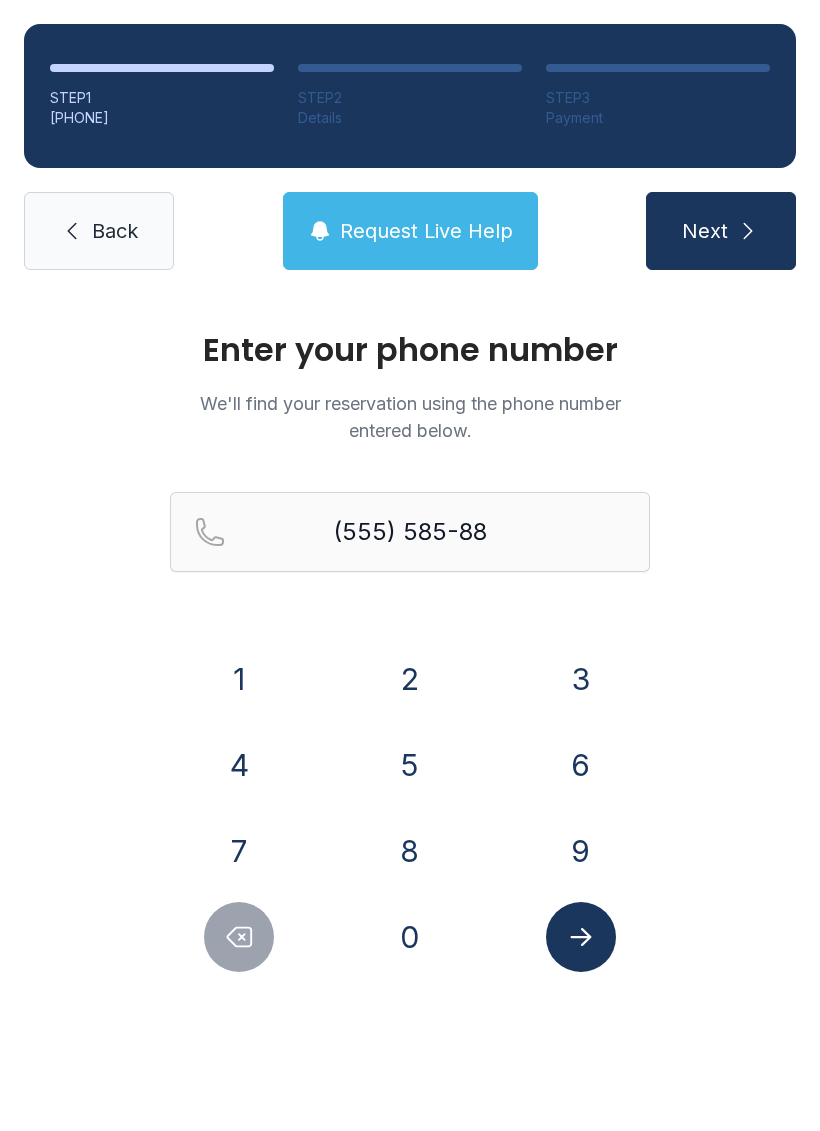 click at bounding box center (239, 937) 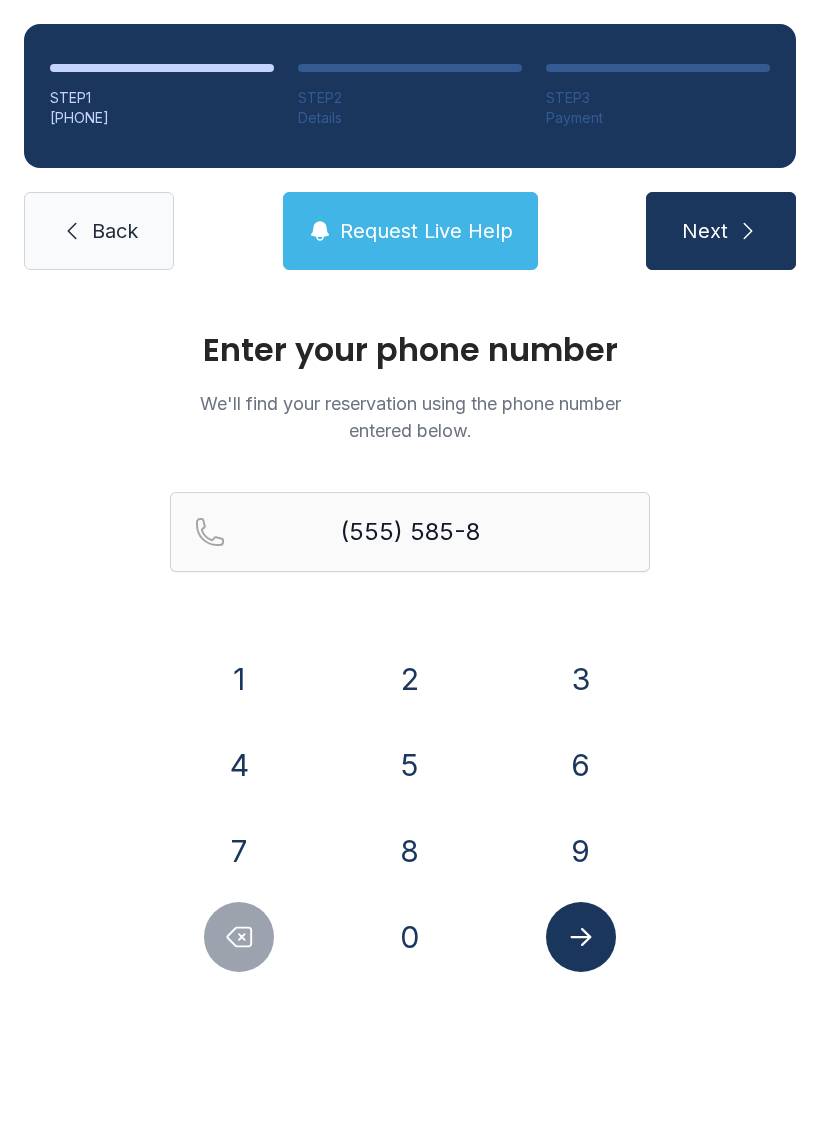 click at bounding box center (239, 937) 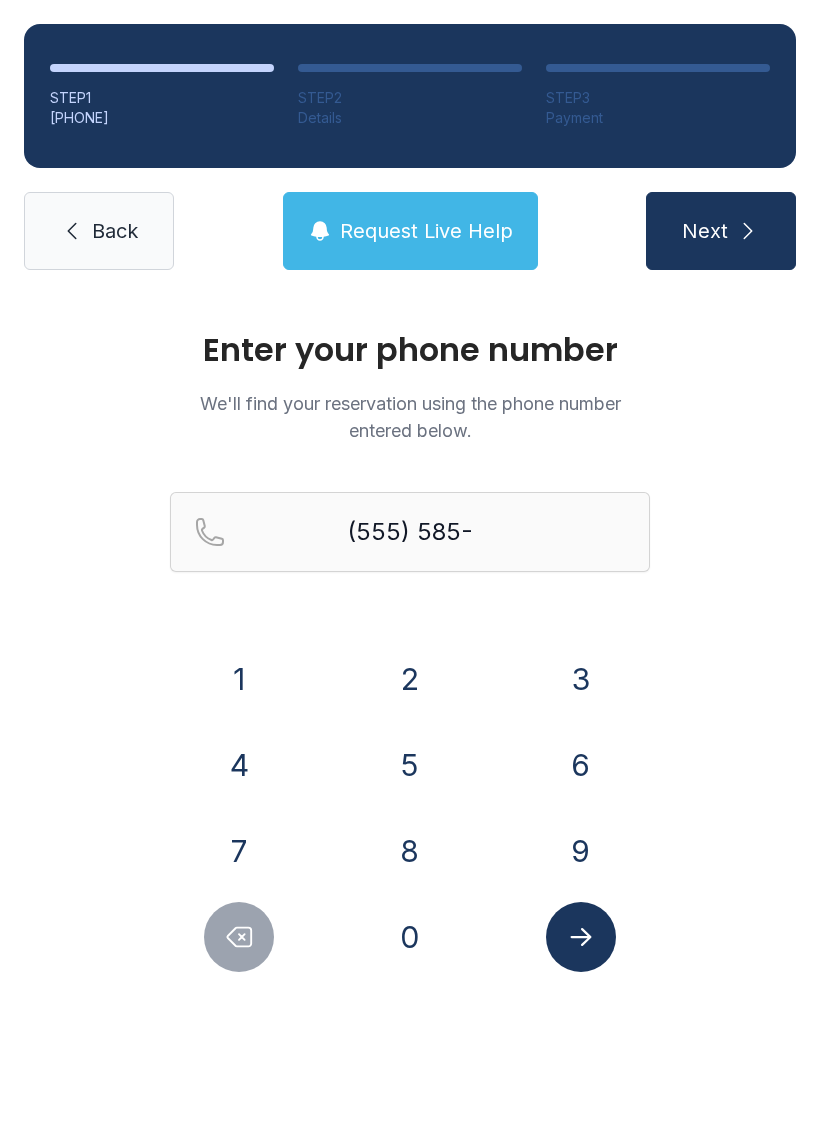 click at bounding box center [239, 937] 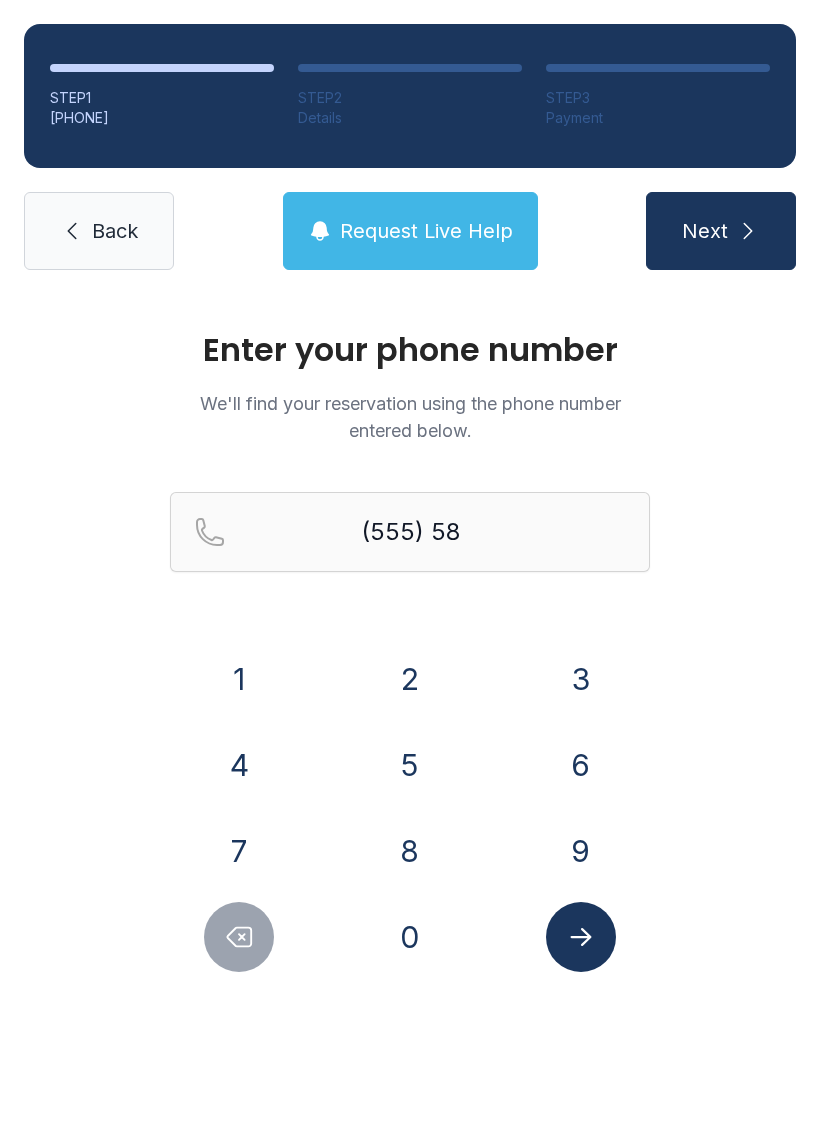 click at bounding box center [239, 937] 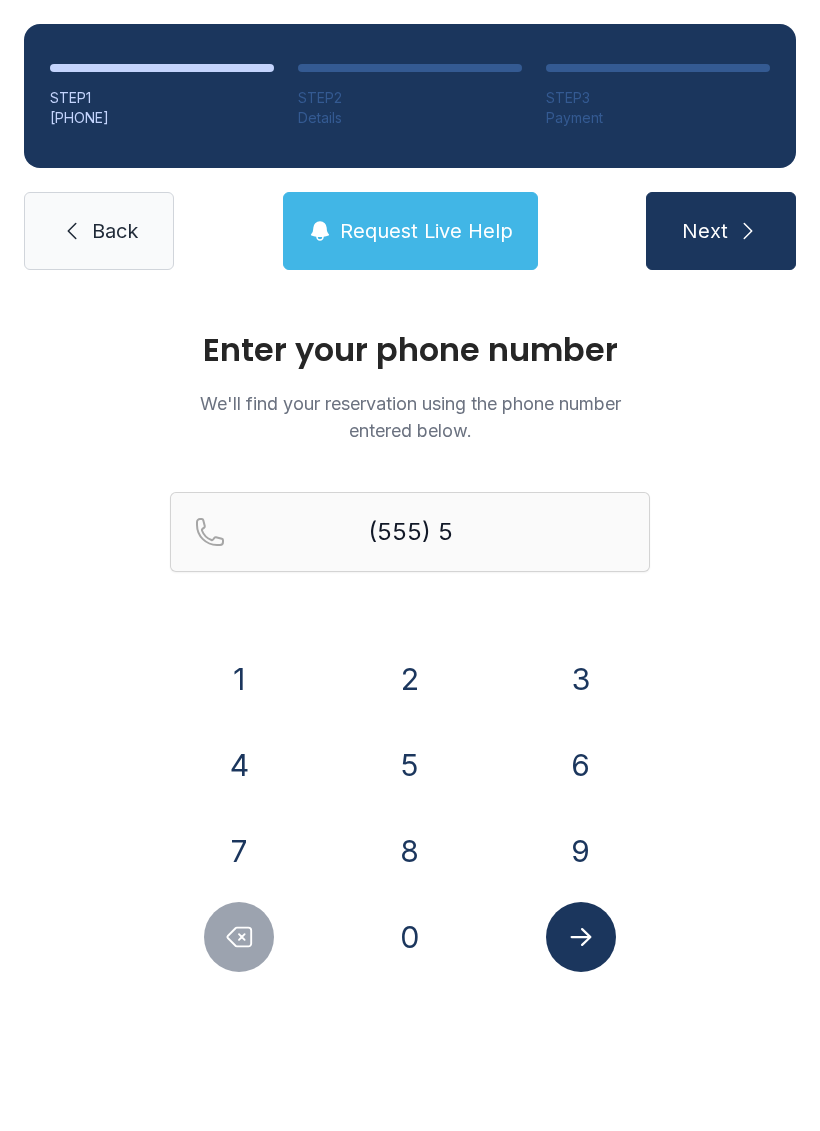 click on "9" at bounding box center (239, 679) 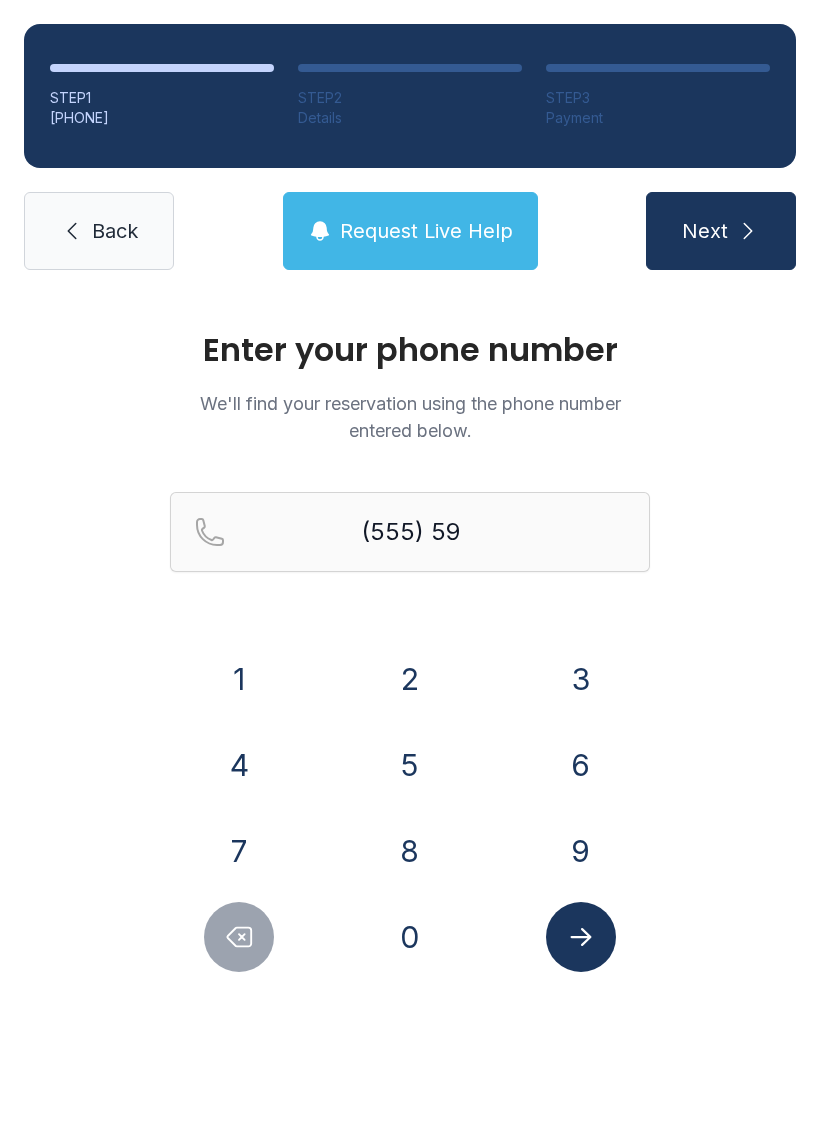 click on "5" at bounding box center (239, 679) 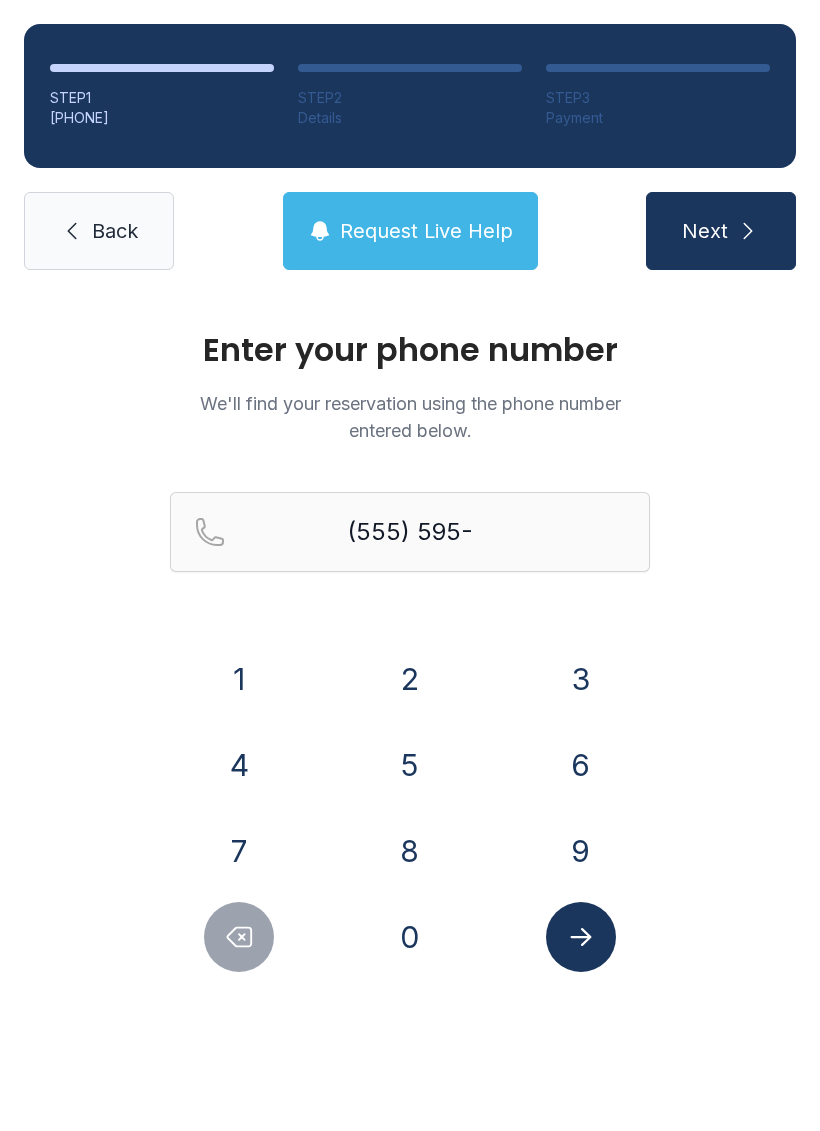 click on "8" at bounding box center [239, 679] 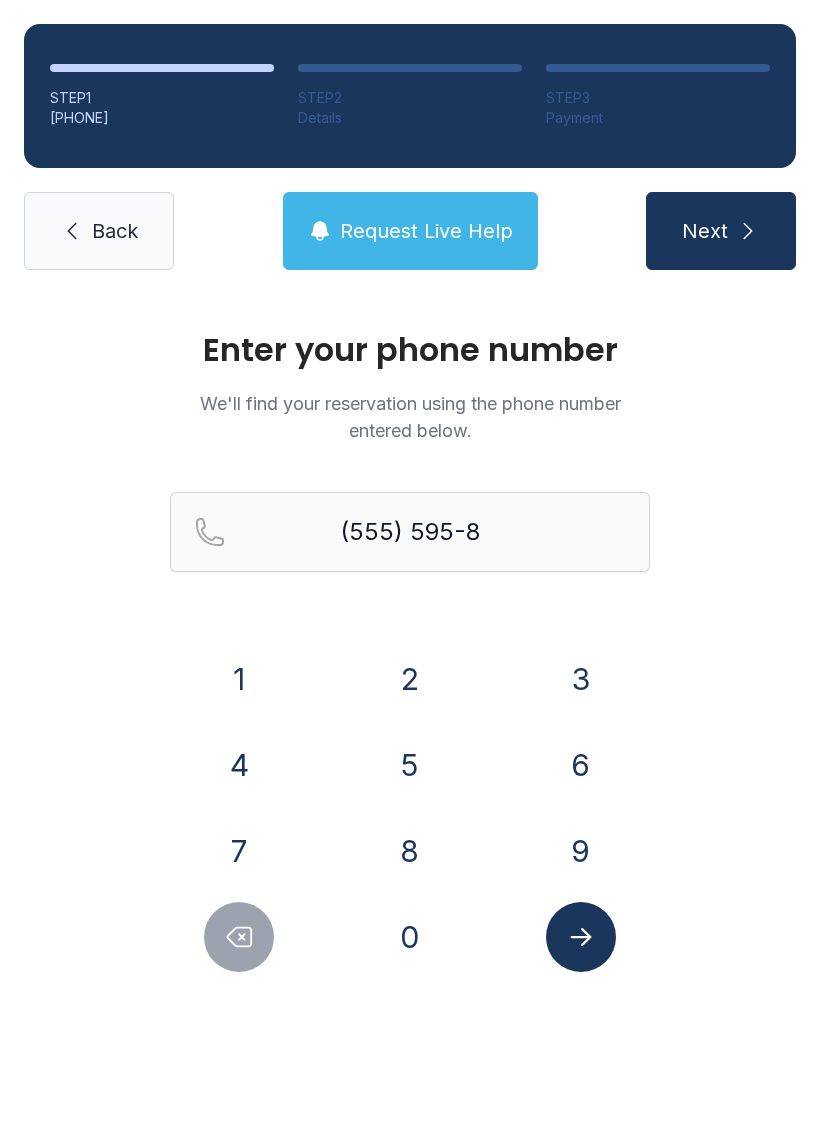 click on "8" at bounding box center (239, 679) 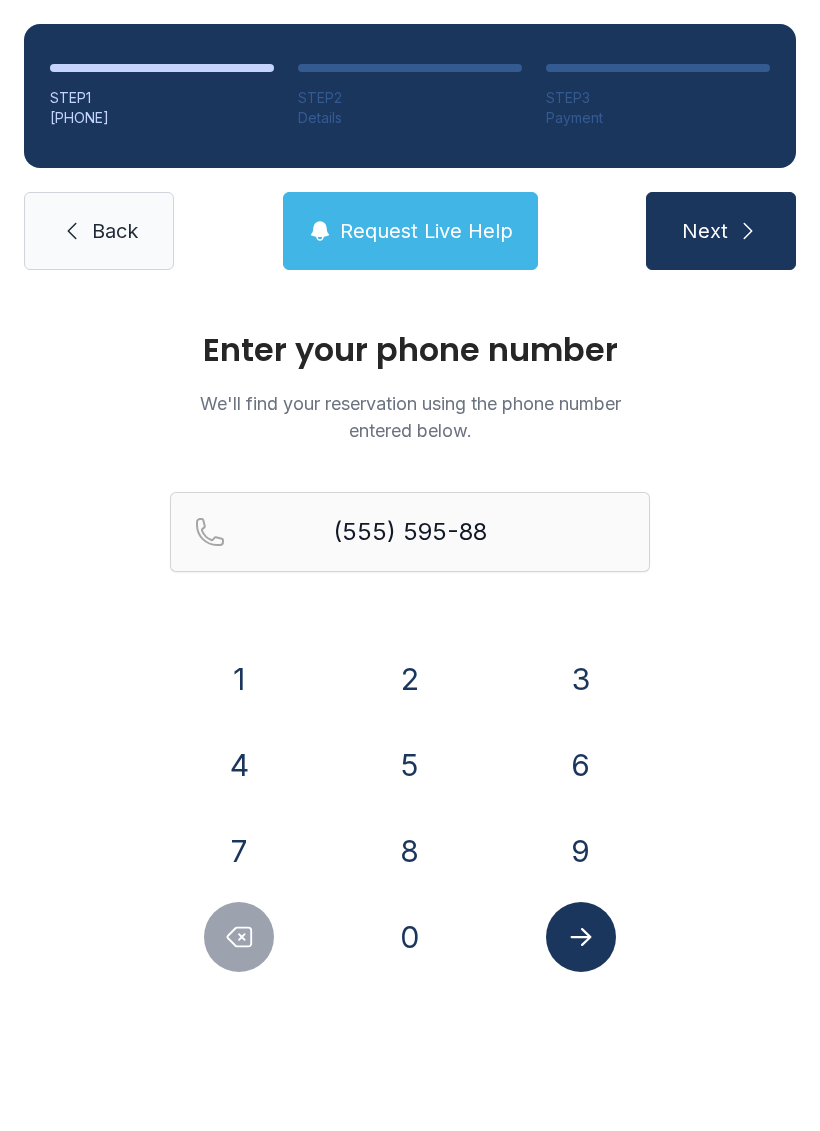 click on "5" at bounding box center [239, 679] 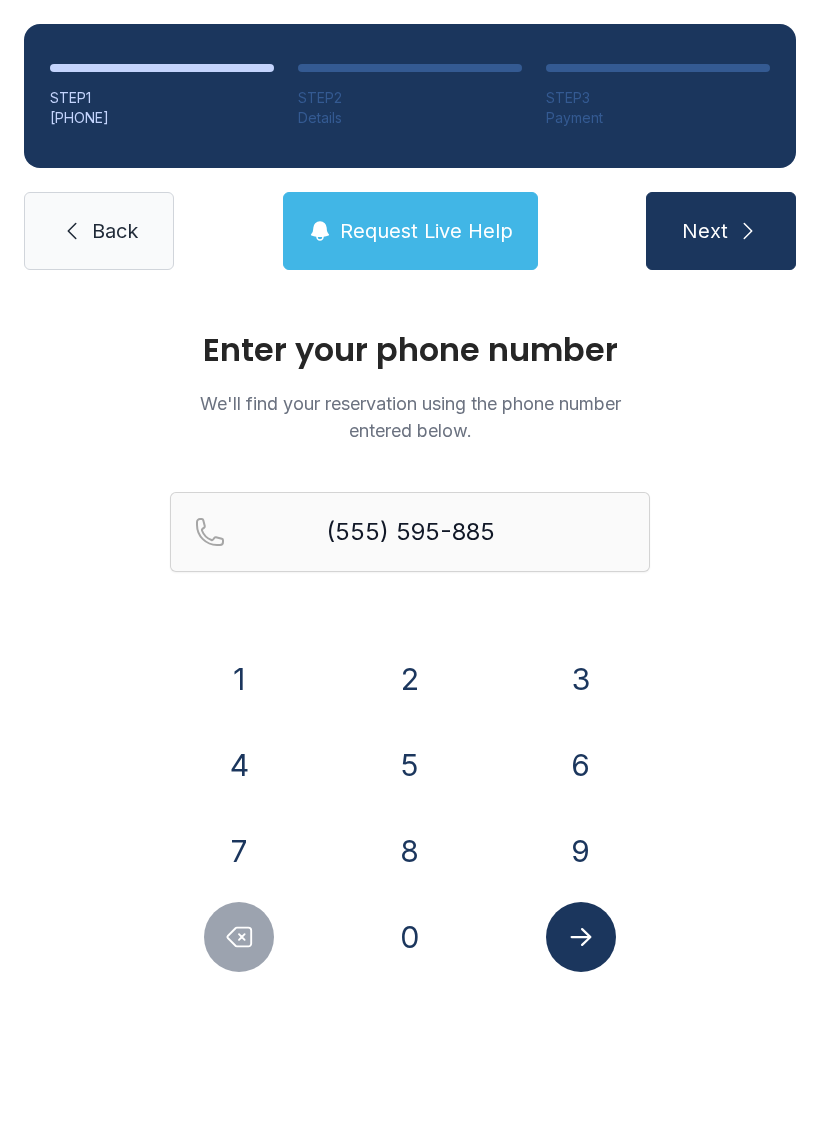 click on "8" at bounding box center [239, 679] 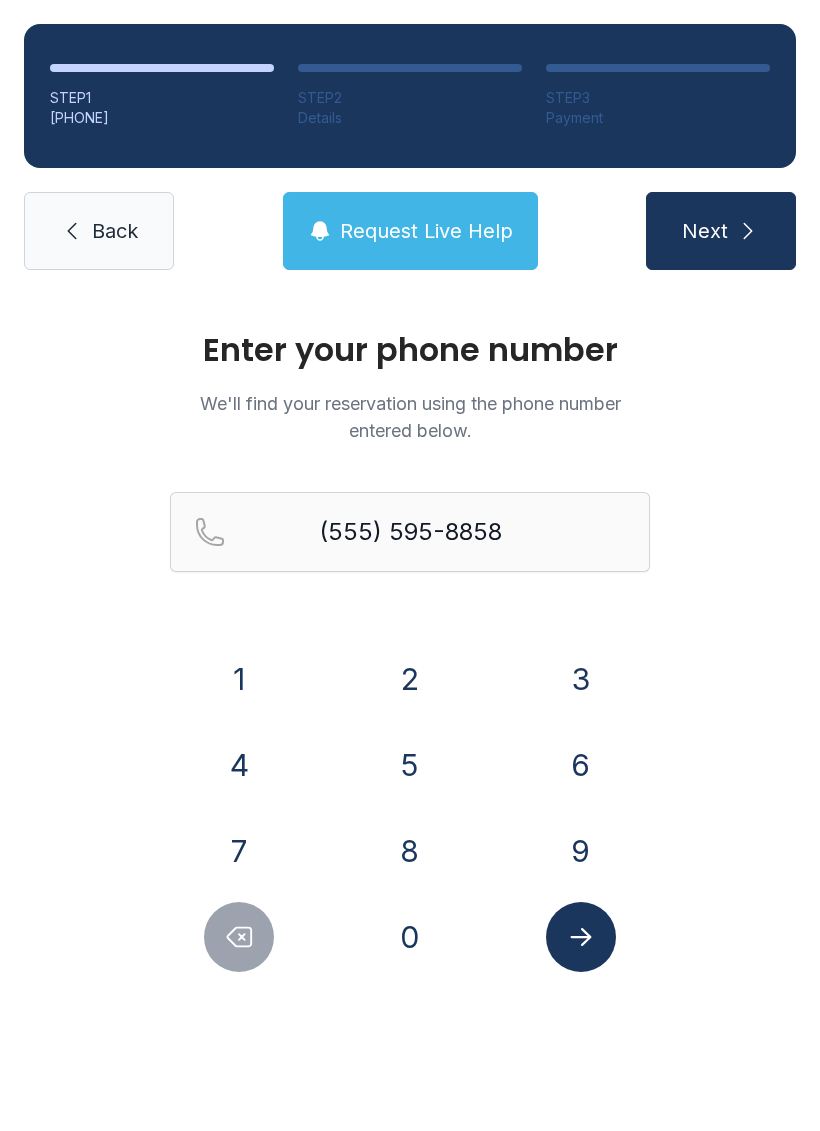 click at bounding box center [581, 937] 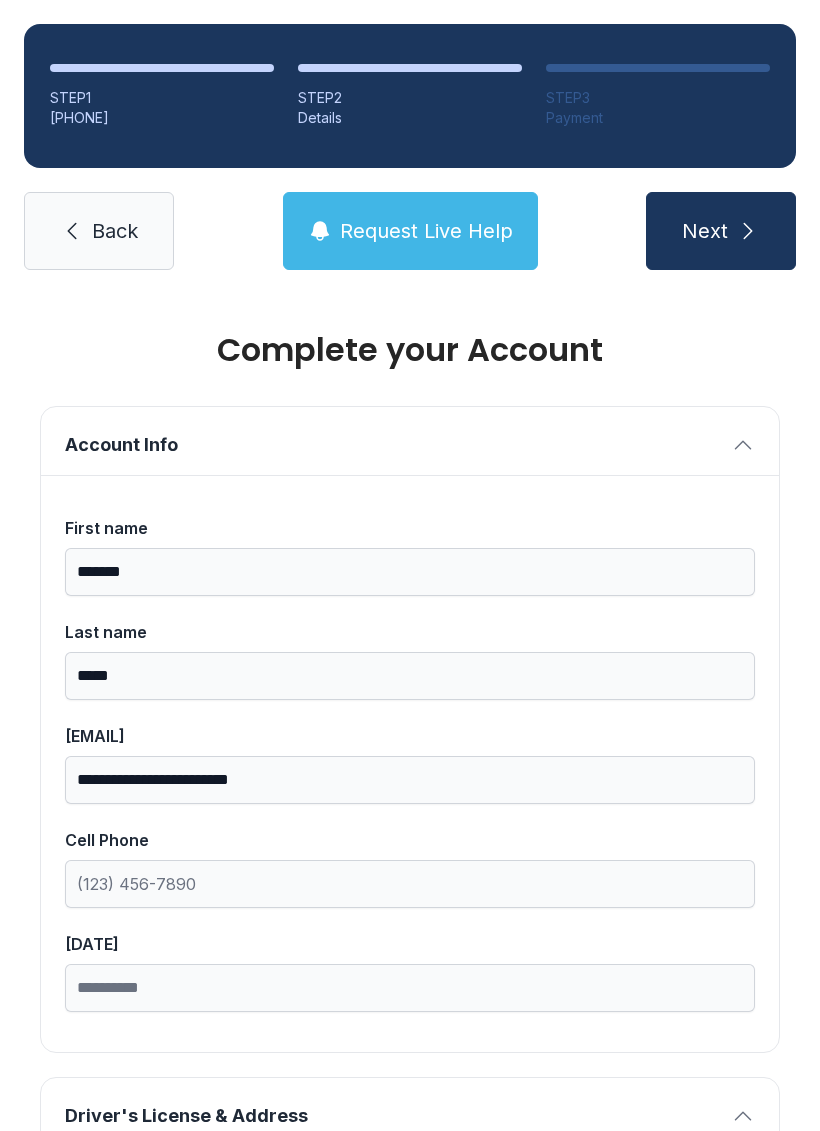 click on "[DATE]" at bounding box center (410, 528) 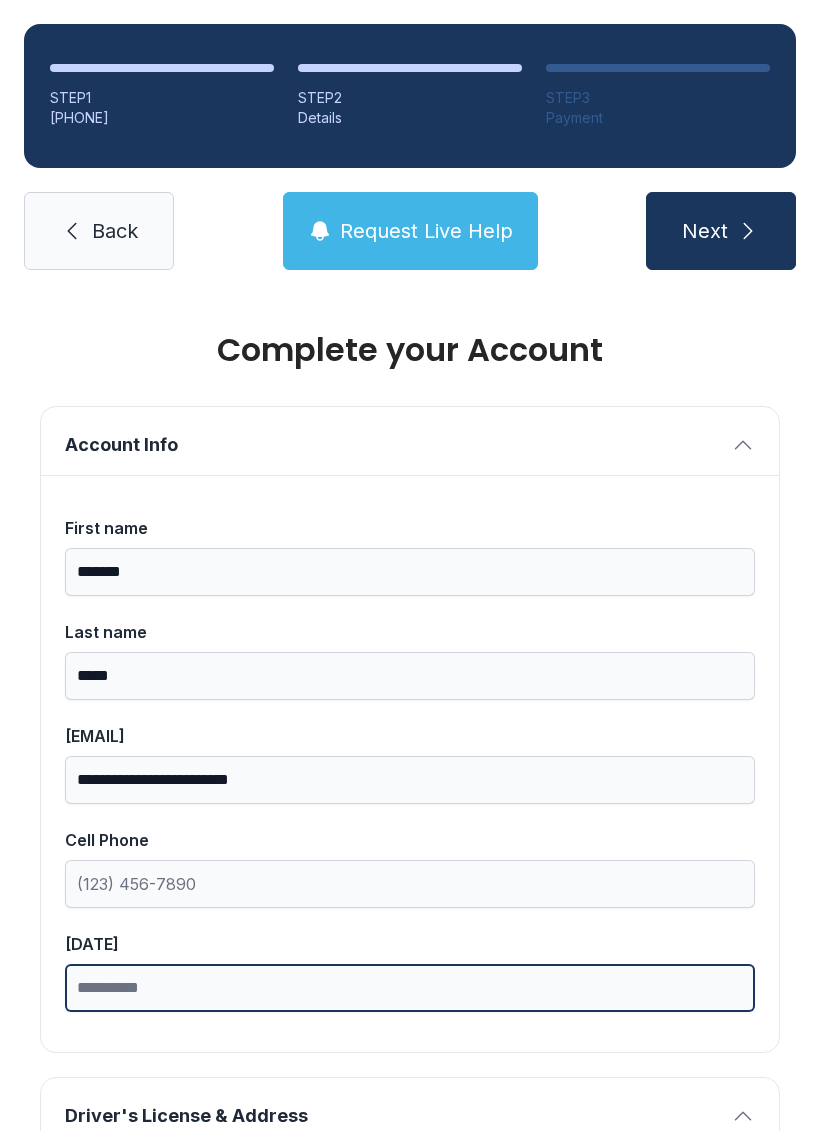 scroll, scrollTop: 49, scrollLeft: 0, axis: vertical 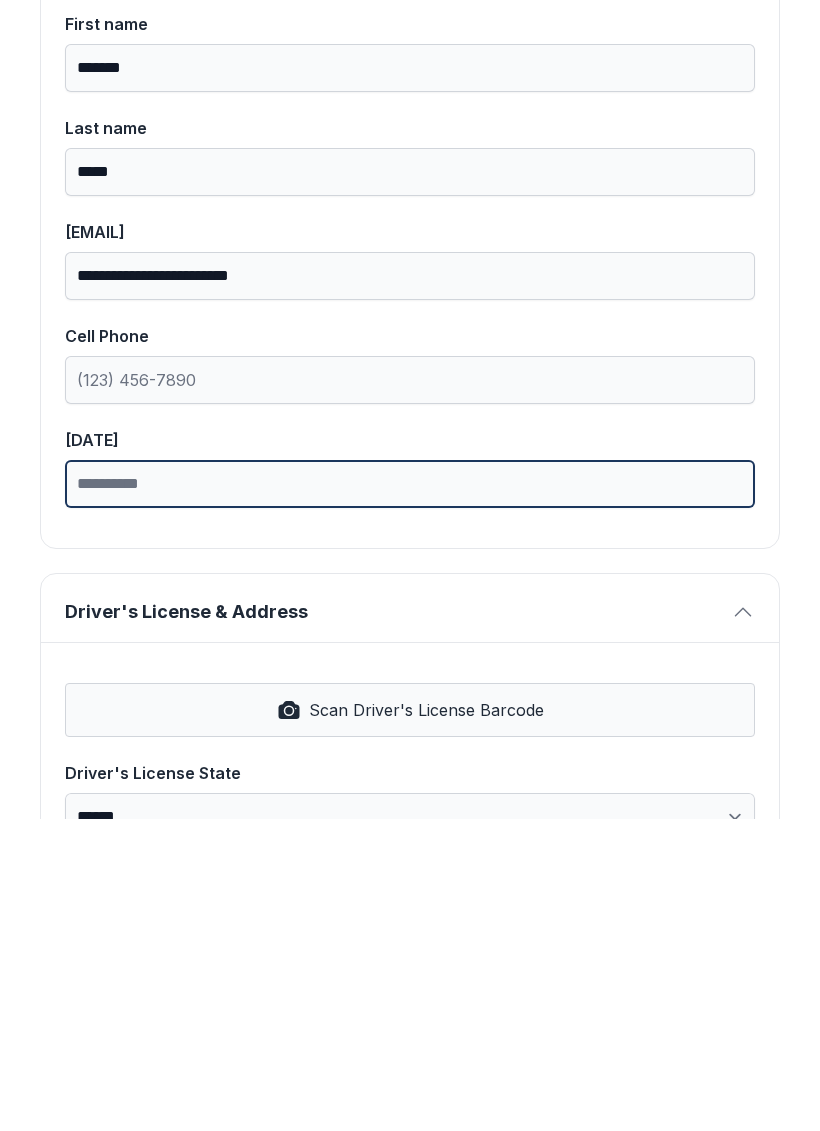 click on "[DATE]" at bounding box center (410, 796) 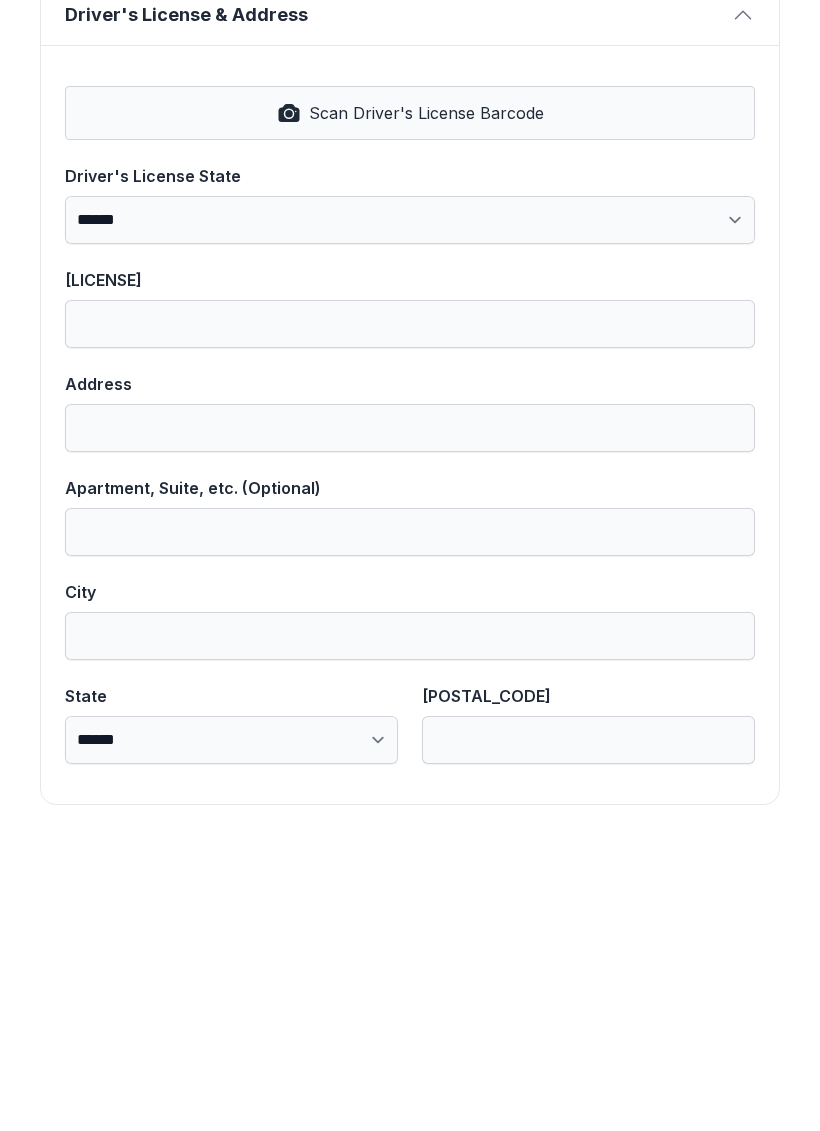 scroll, scrollTop: 790, scrollLeft: 0, axis: vertical 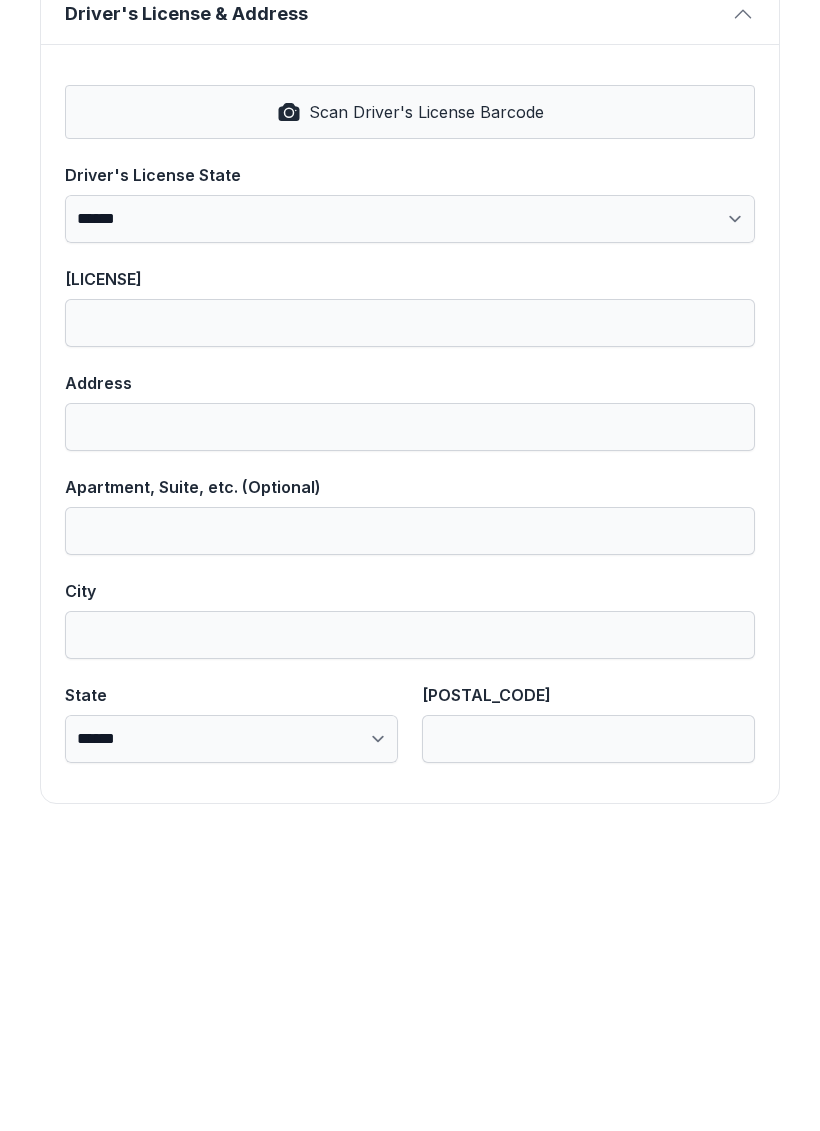 type on "**********" 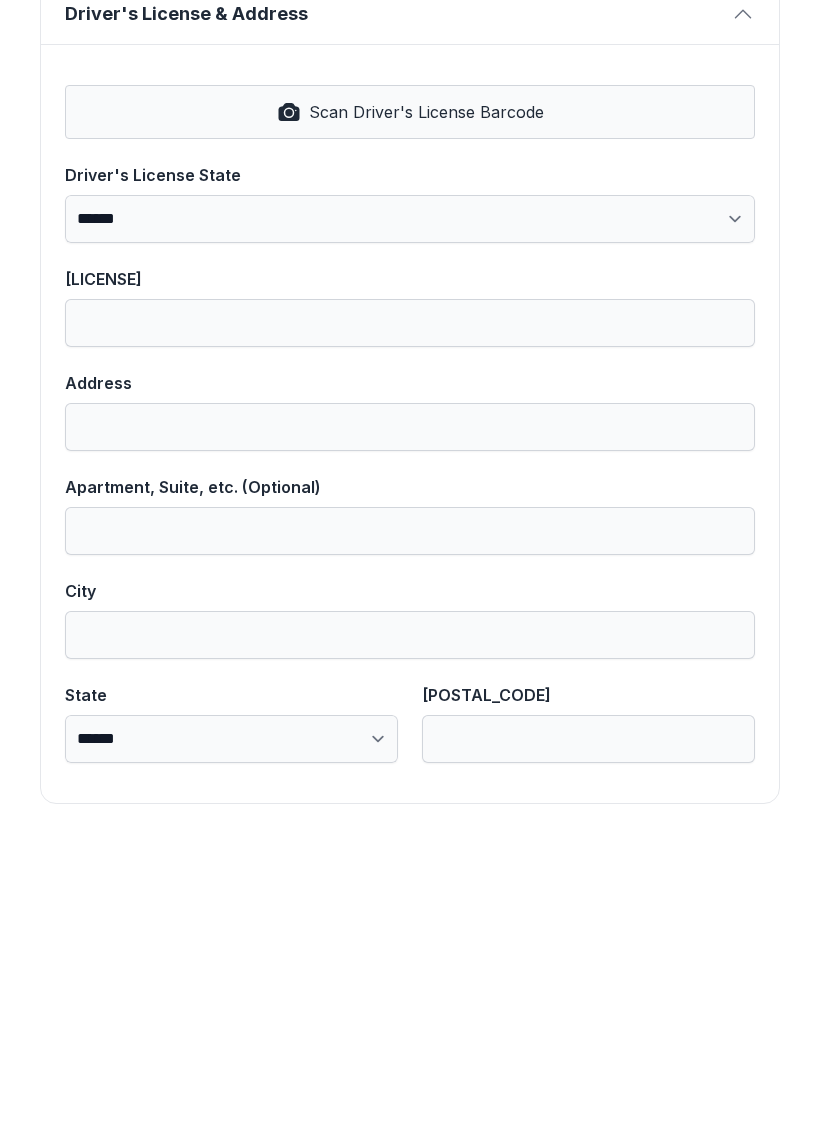 click on "**********" at bounding box center (410, 531) 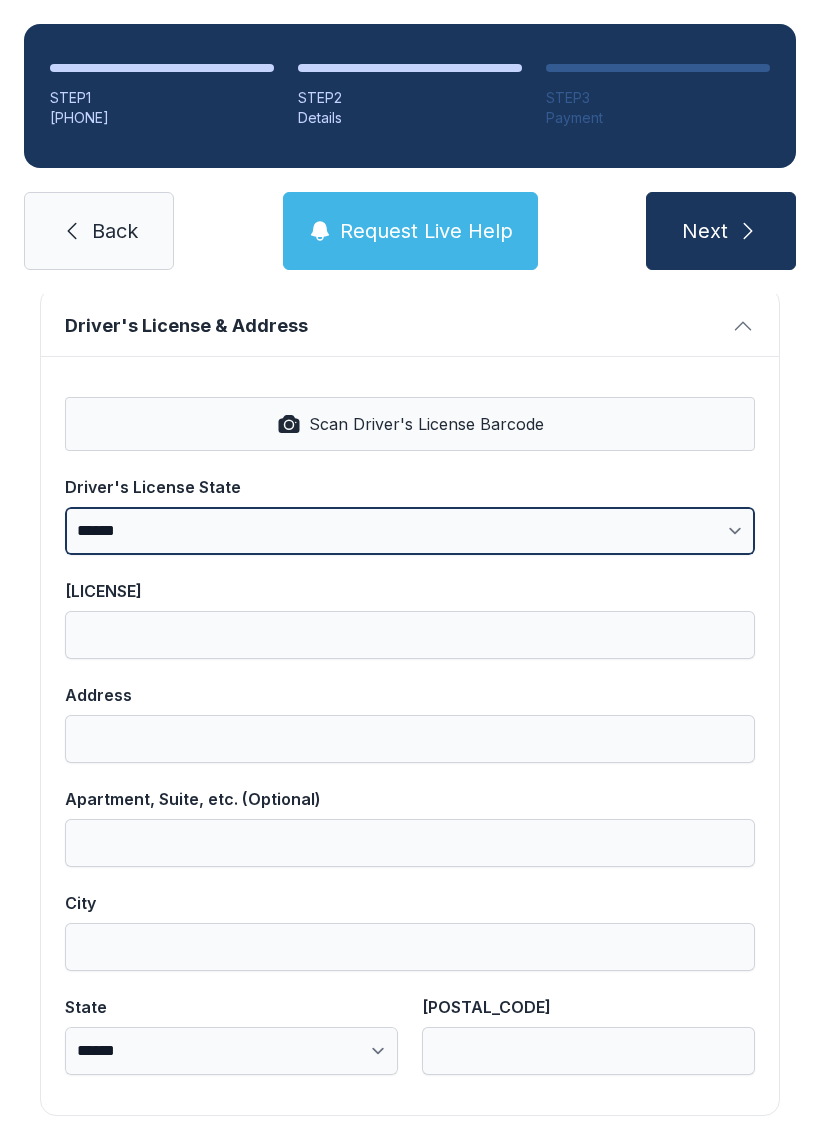 select on "**" 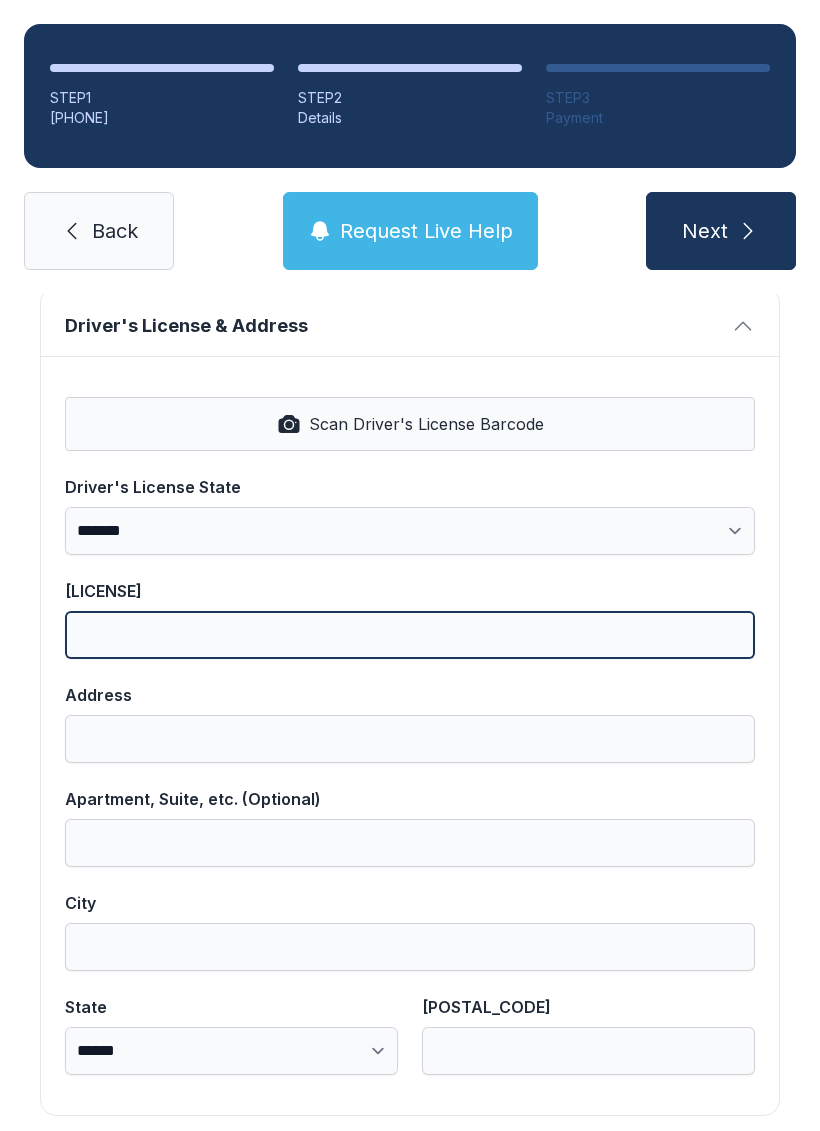 click on "[LICENSE]" at bounding box center (410, 635) 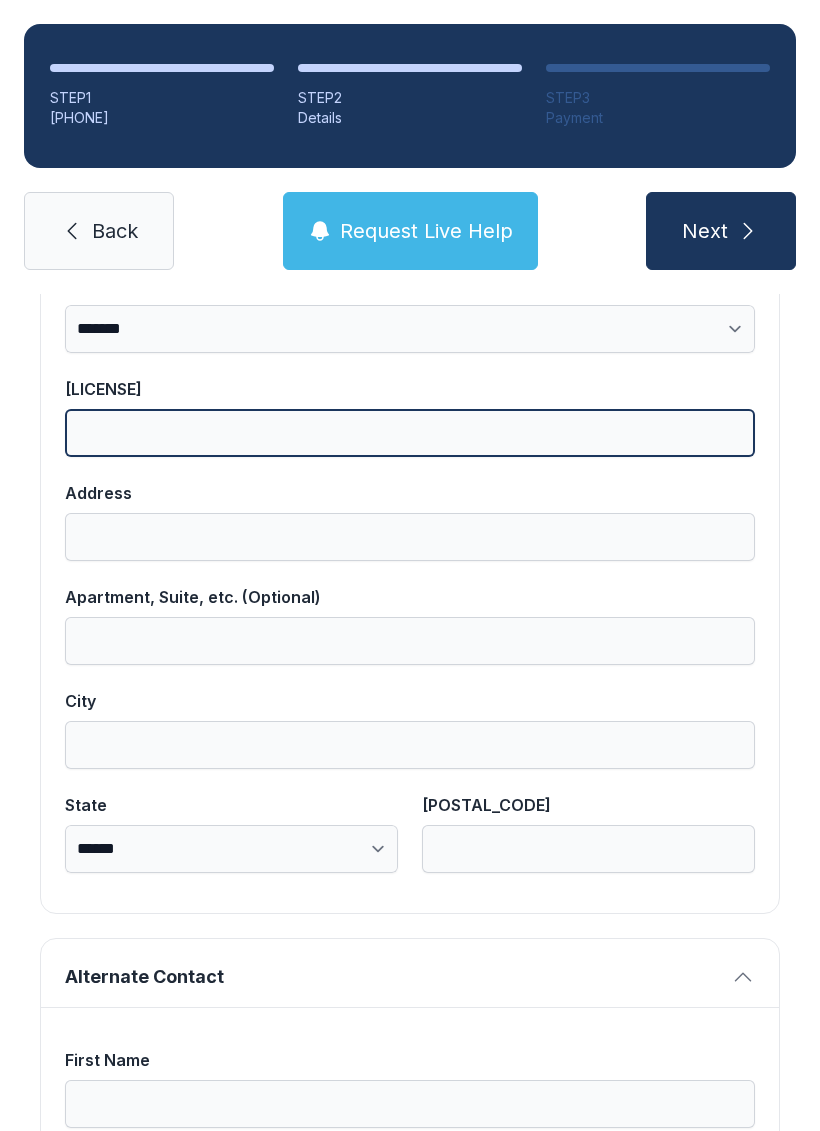 scroll, scrollTop: 933, scrollLeft: 0, axis: vertical 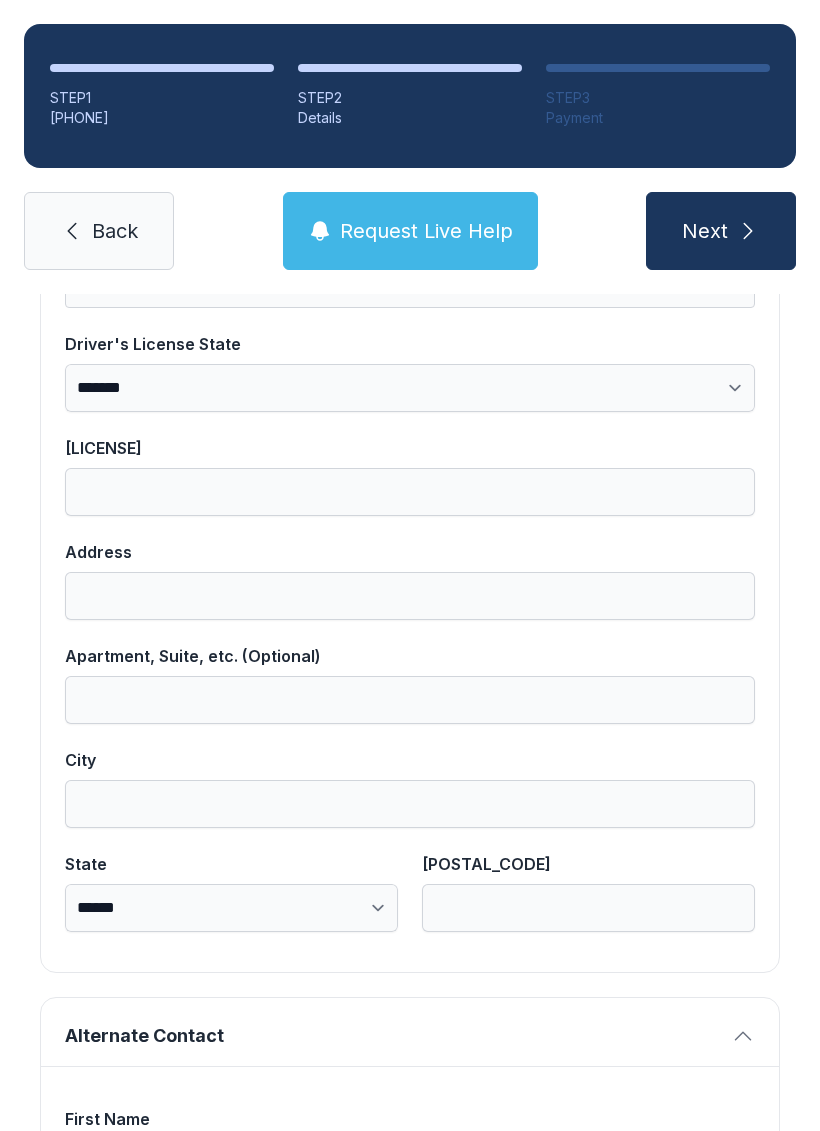 click on "Next" at bounding box center [721, 231] 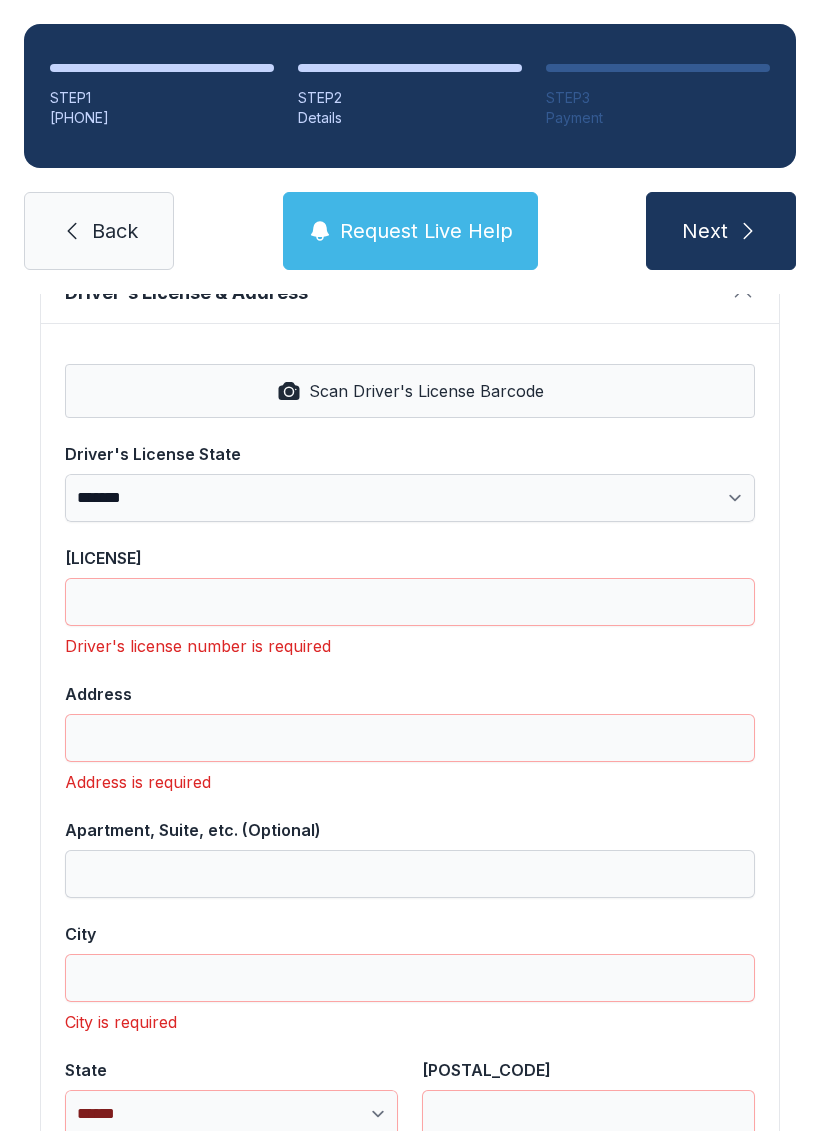 scroll, scrollTop: 856, scrollLeft: 0, axis: vertical 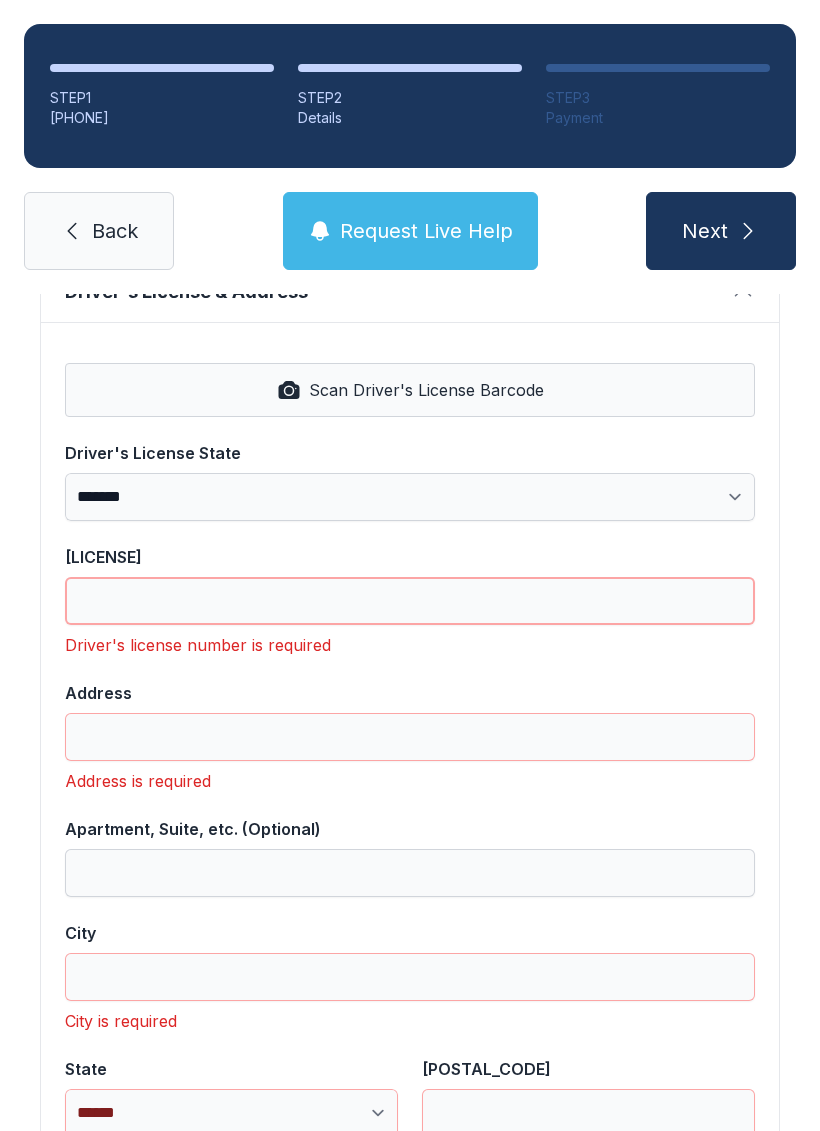 click on "[LICENSE]" at bounding box center (410, 601) 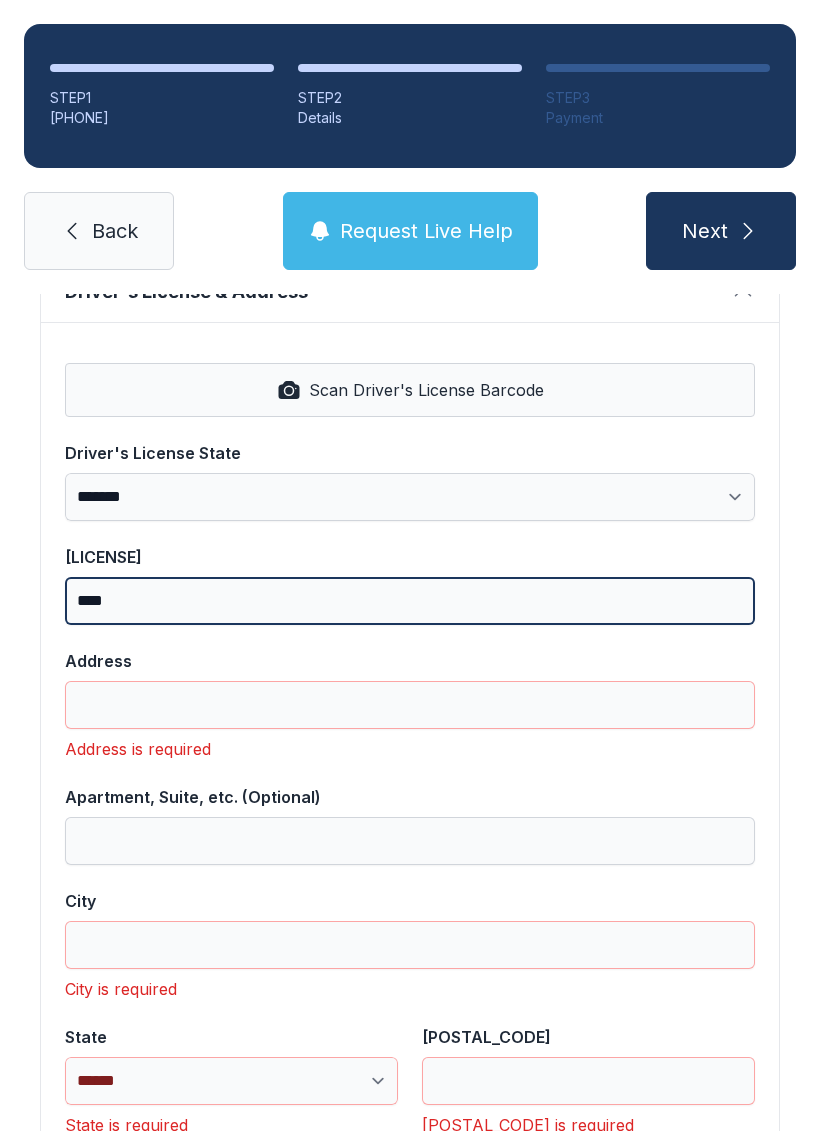 type on "****" 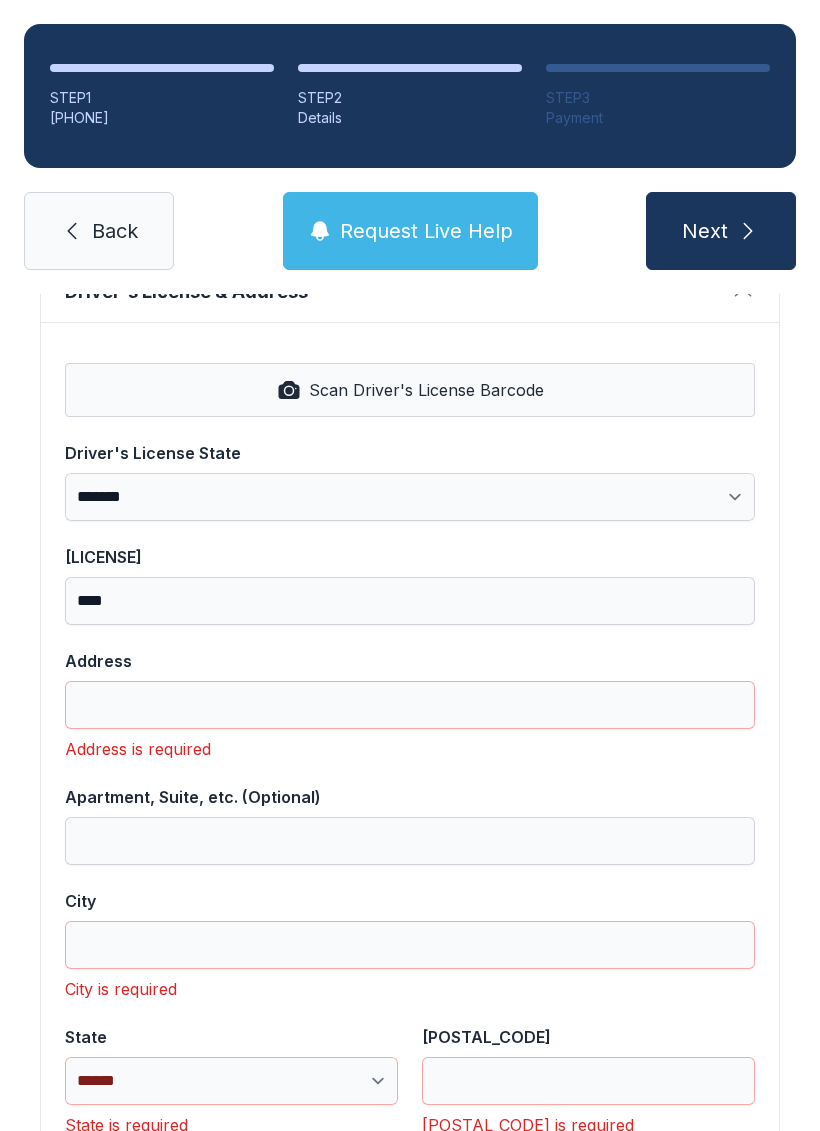click on "Scan Driver's License Barcode" at bounding box center (426, 390) 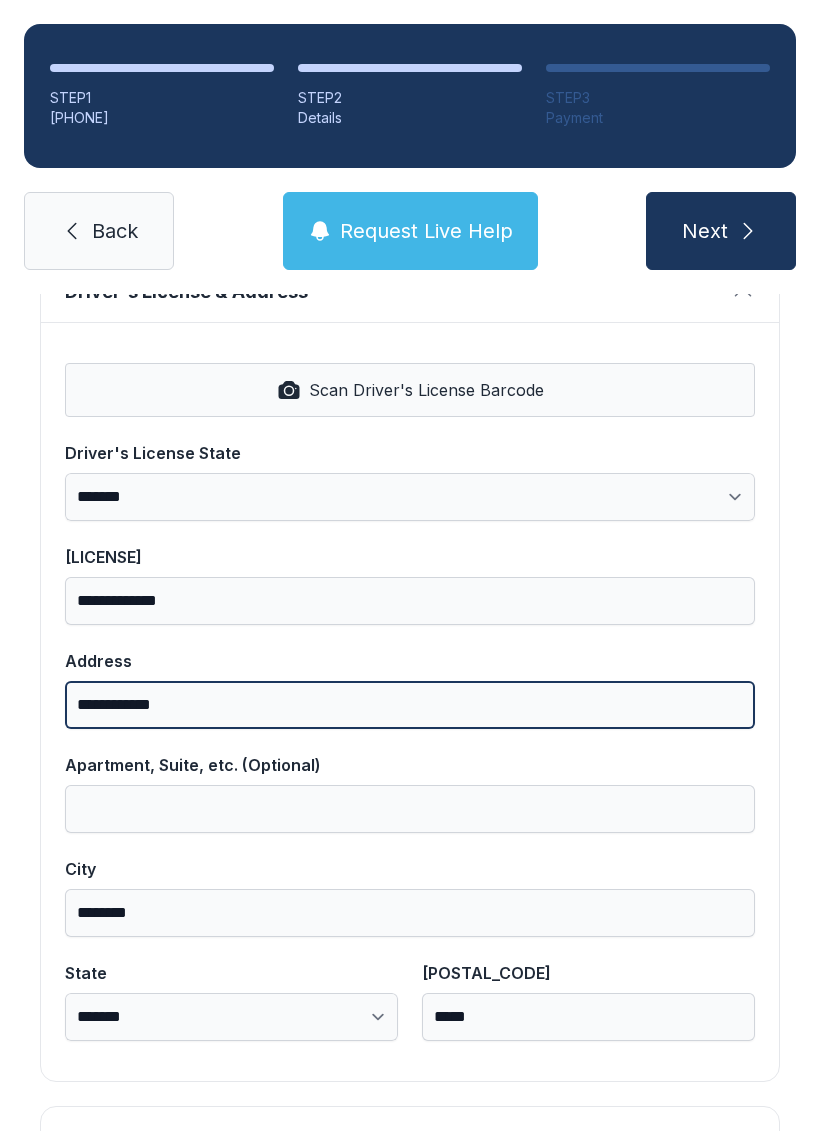 click on "**********" at bounding box center (410, 705) 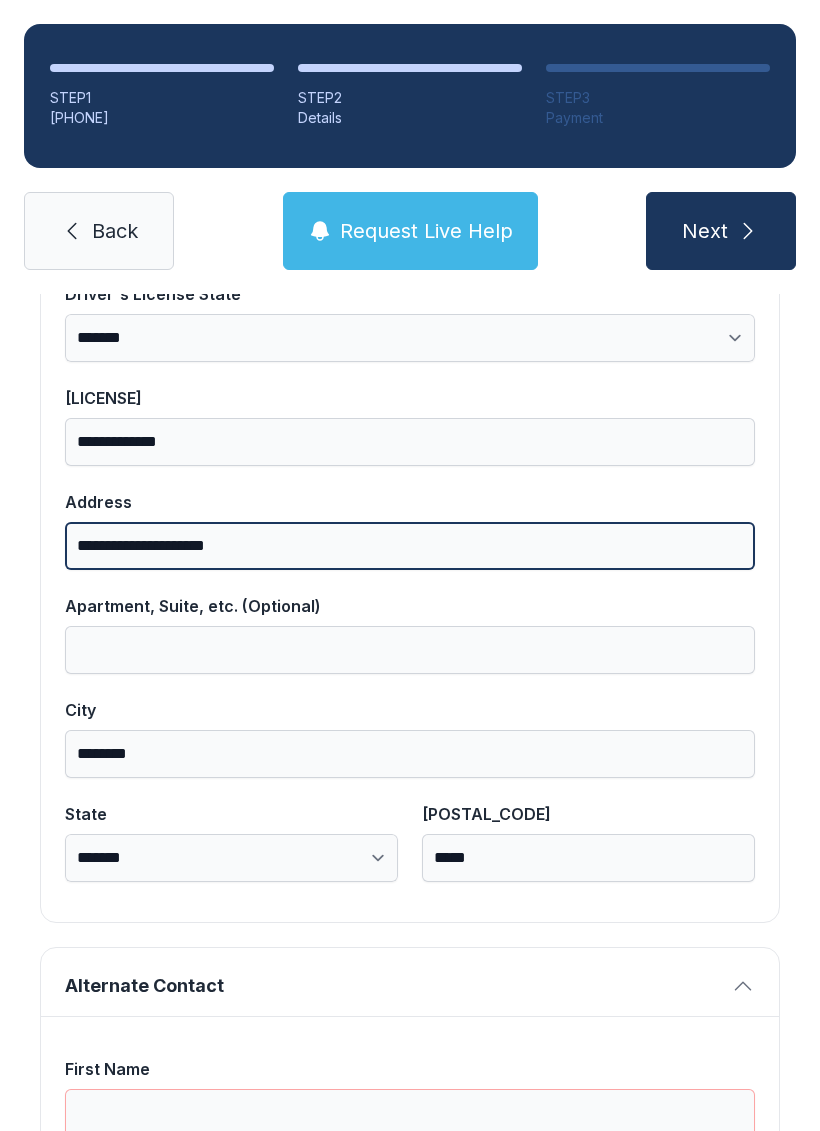 scroll, scrollTop: 1017, scrollLeft: 0, axis: vertical 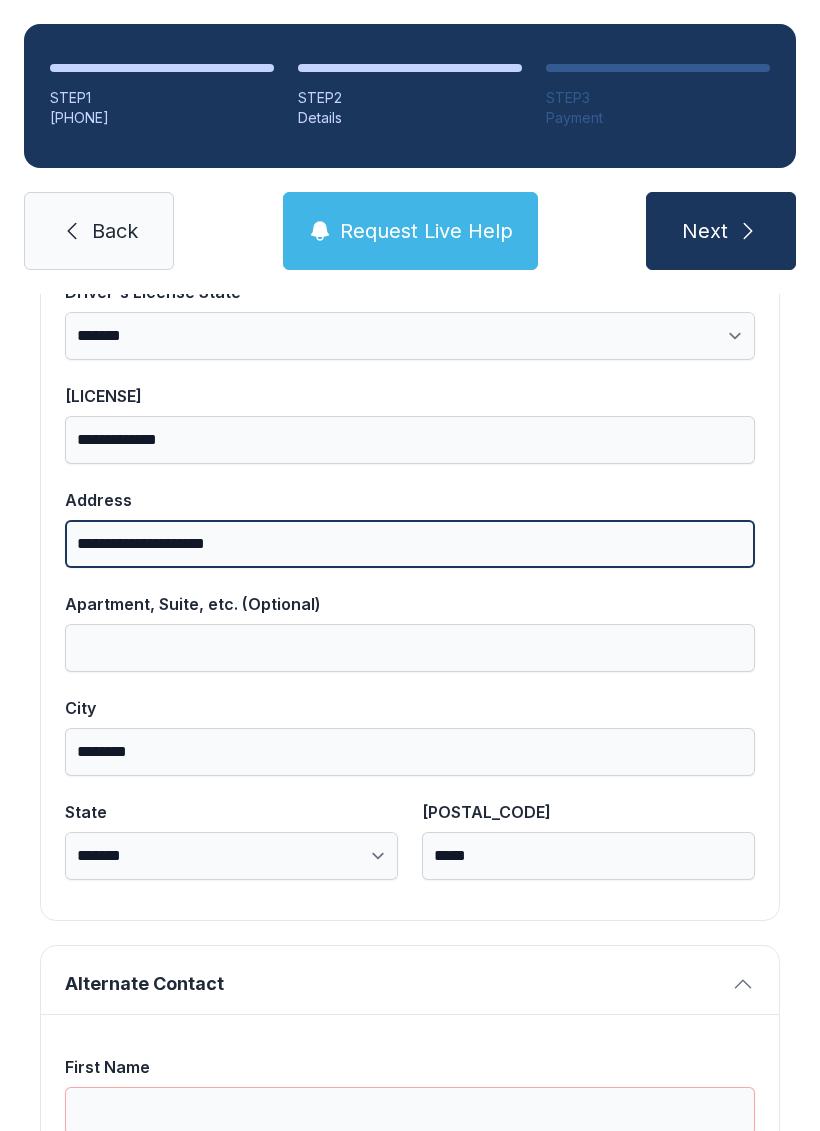 type on "**********" 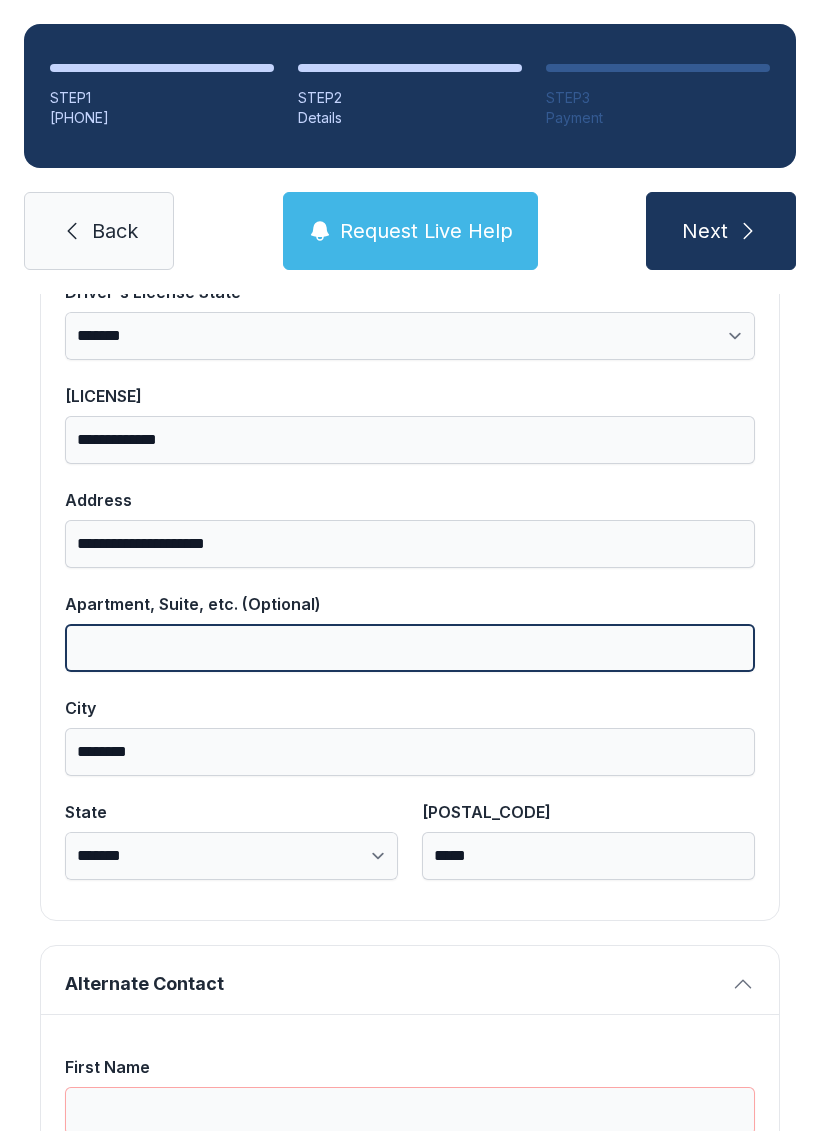 click on "Apartment, Suite, etc. (Optional)" at bounding box center (410, 648) 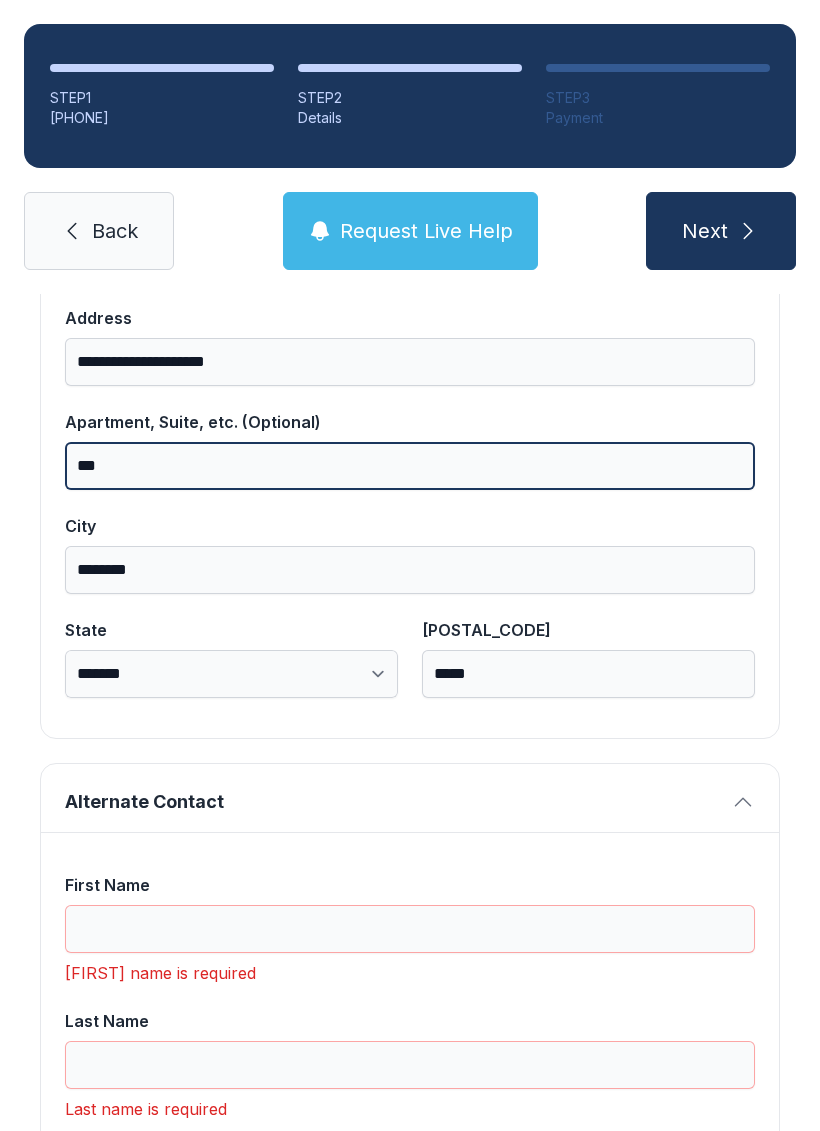 scroll, scrollTop: 1202, scrollLeft: 0, axis: vertical 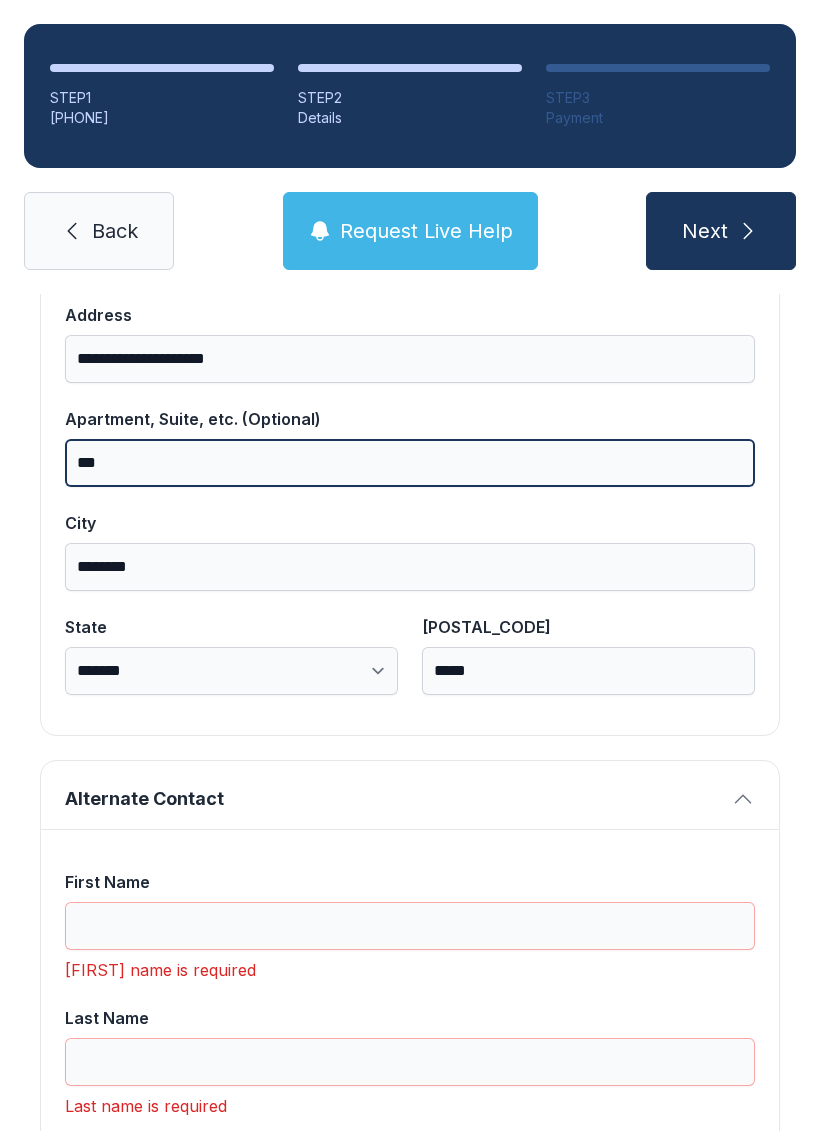 type on "***" 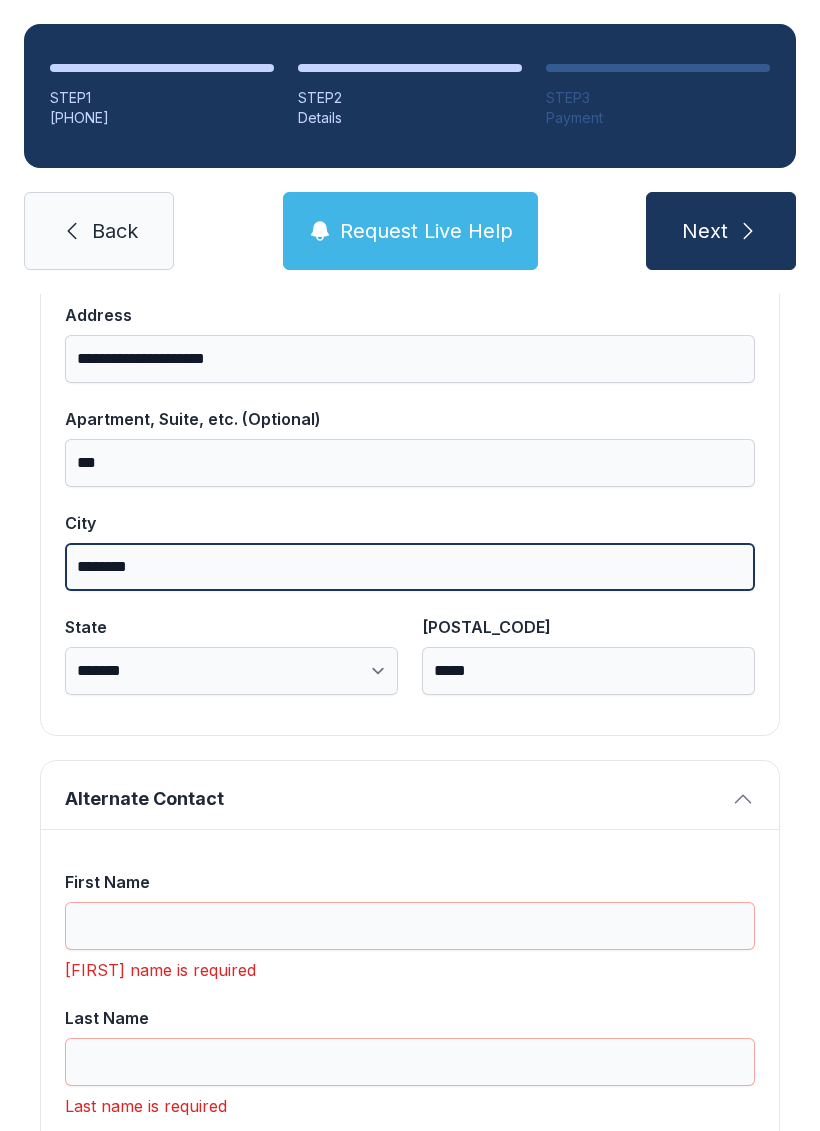 click on "********" at bounding box center (410, 567) 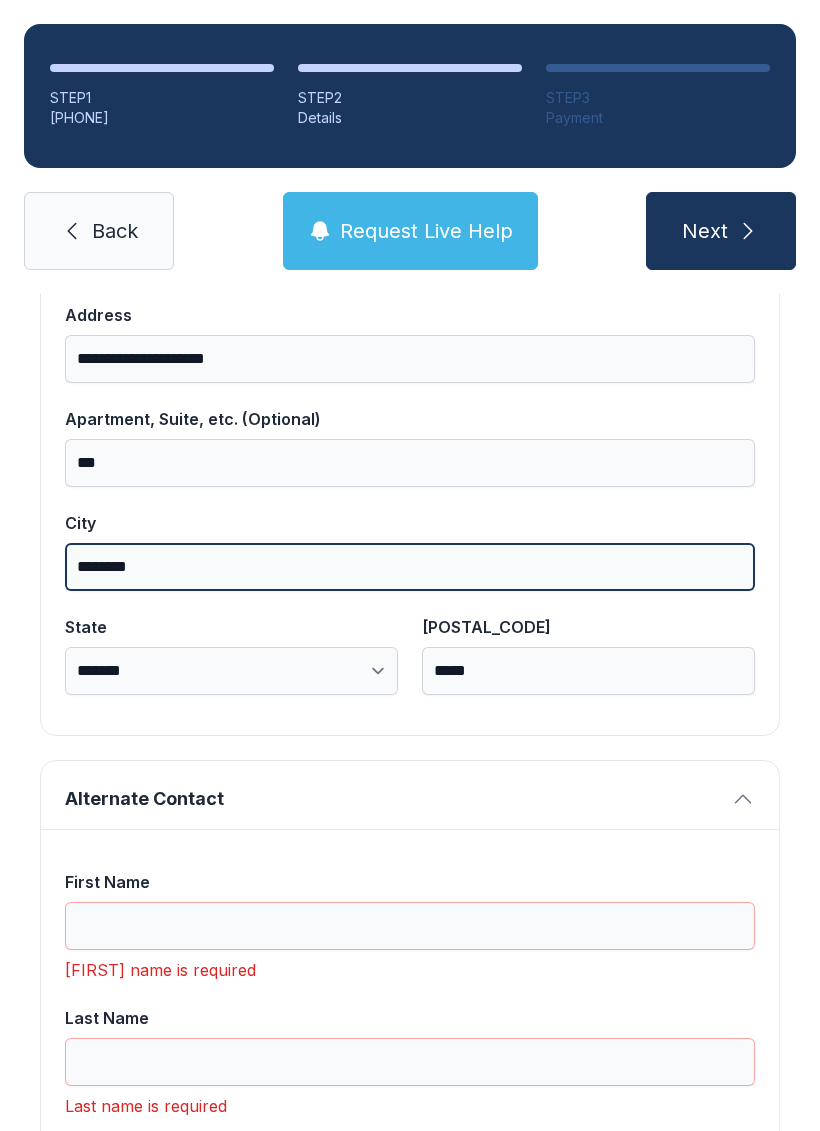 click on "********" at bounding box center [410, 567] 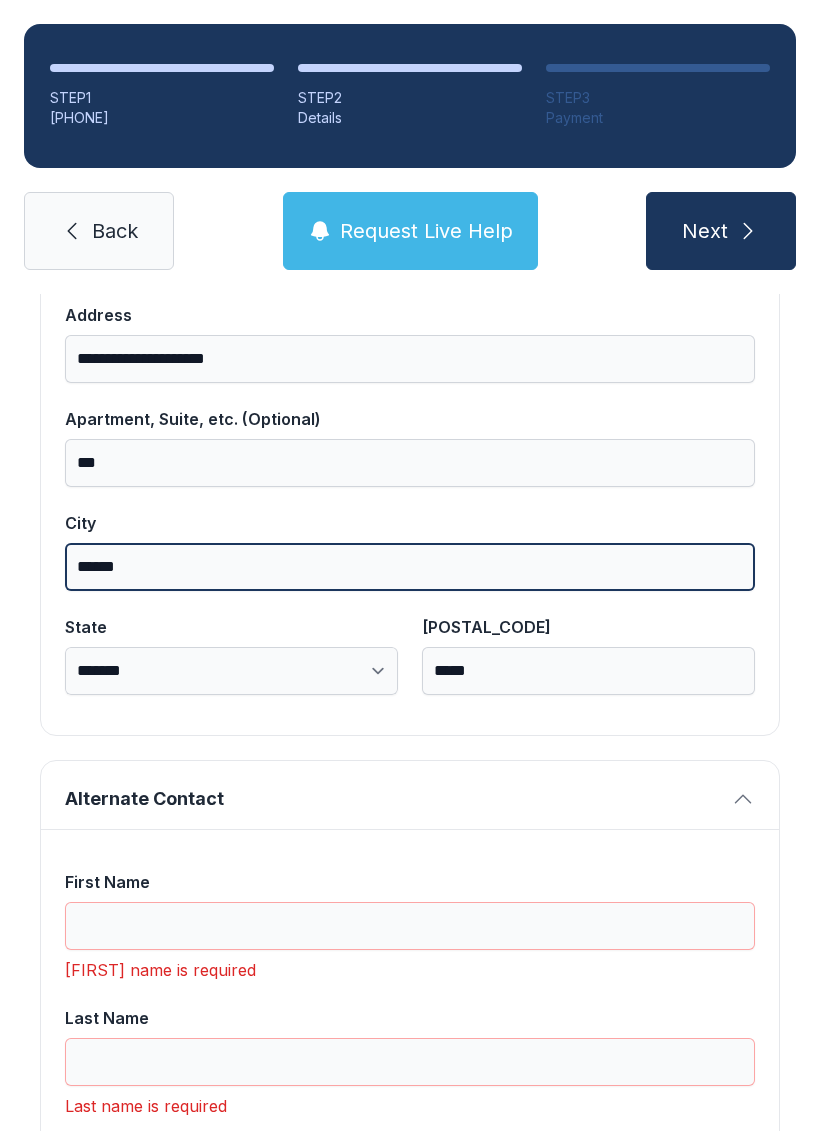 type on "******" 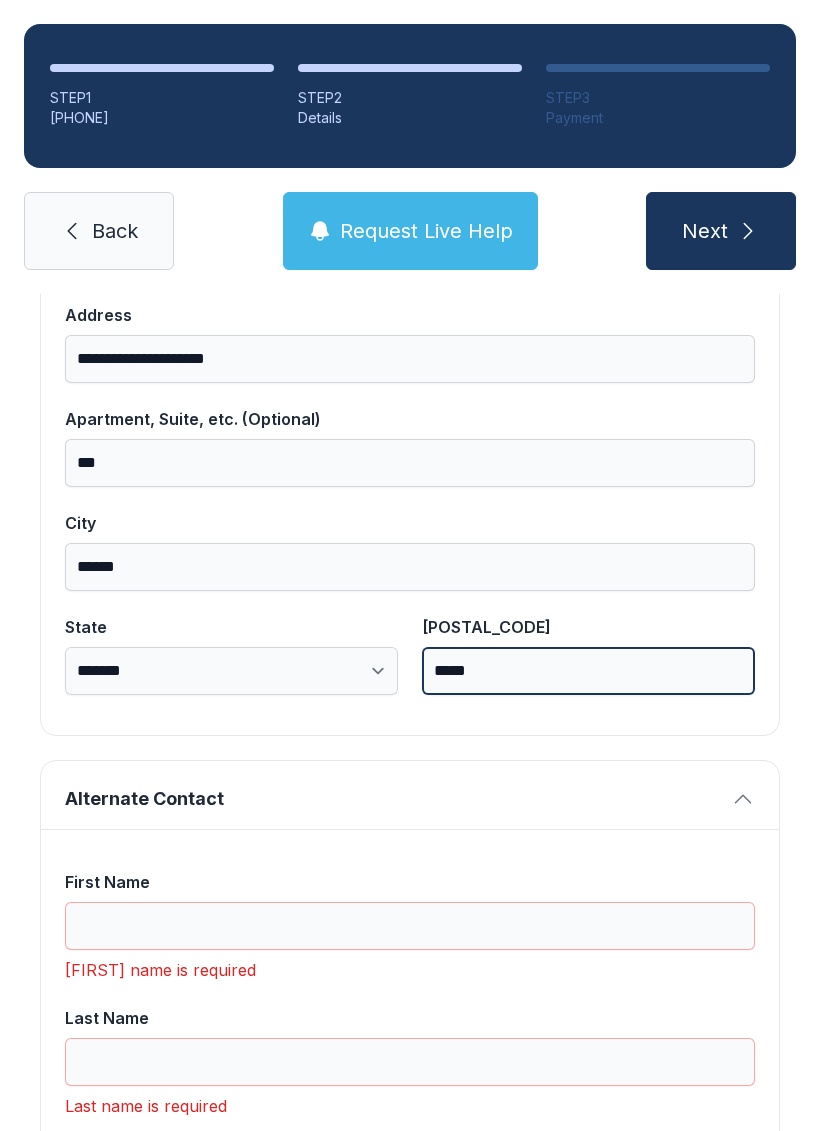 click on "*****" at bounding box center (588, 671) 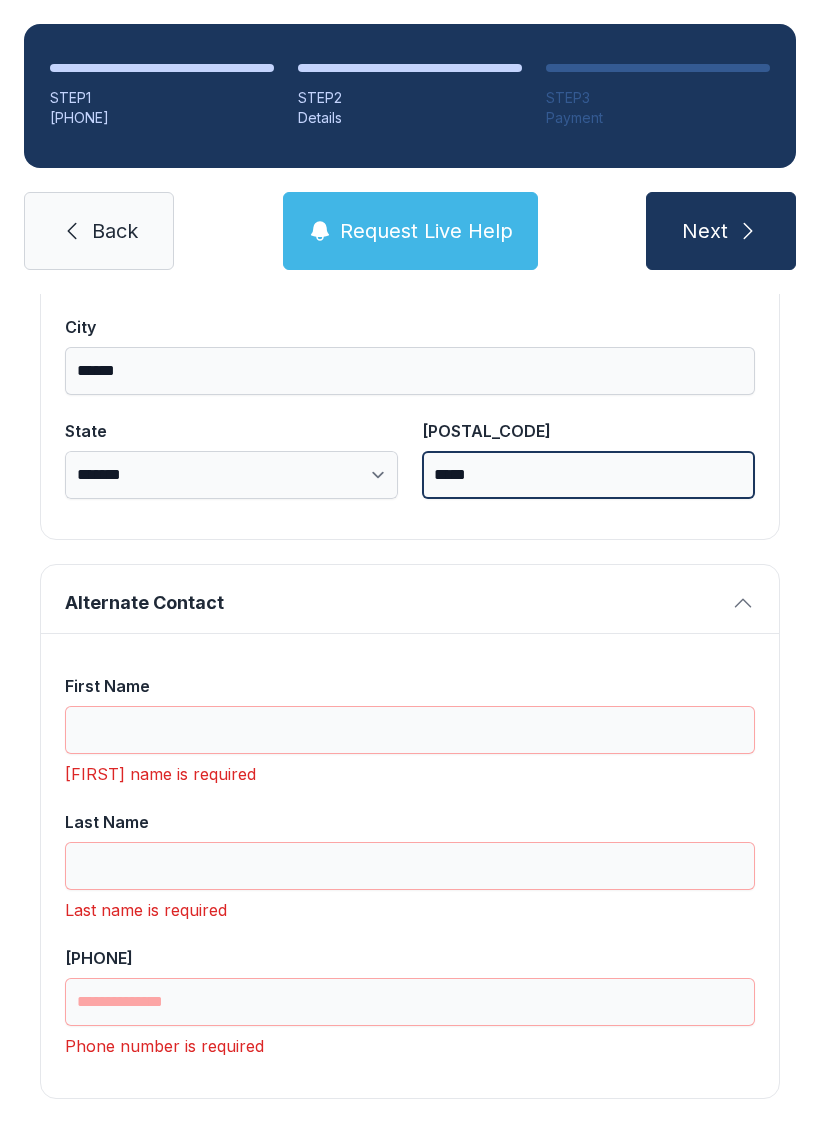 scroll, scrollTop: 1397, scrollLeft: 0, axis: vertical 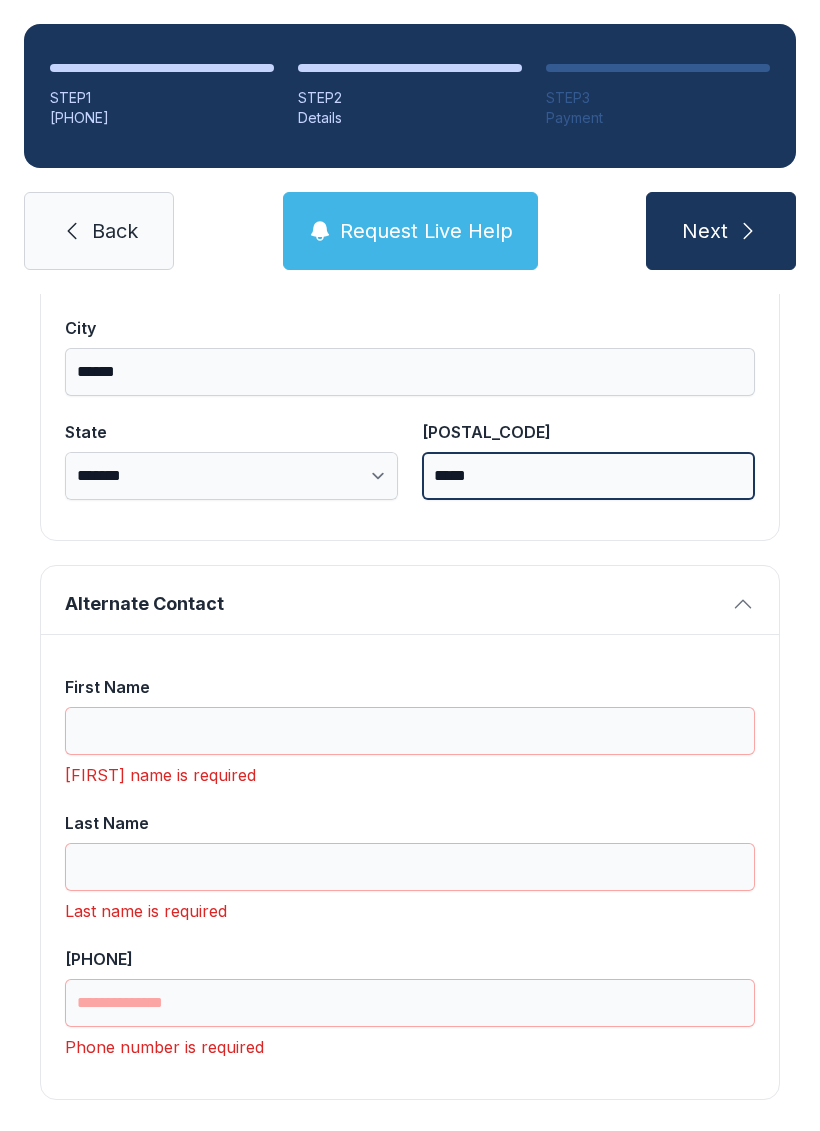 type on "*****" 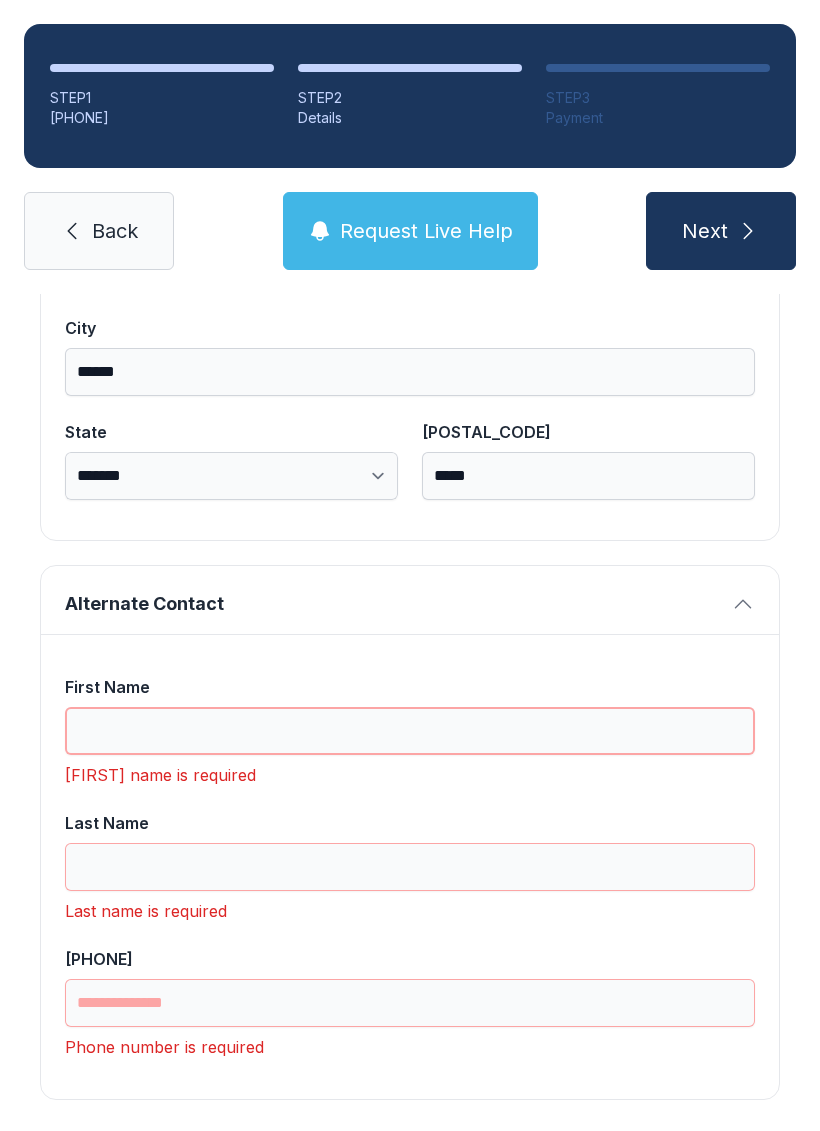 click on "First Name" at bounding box center [410, 731] 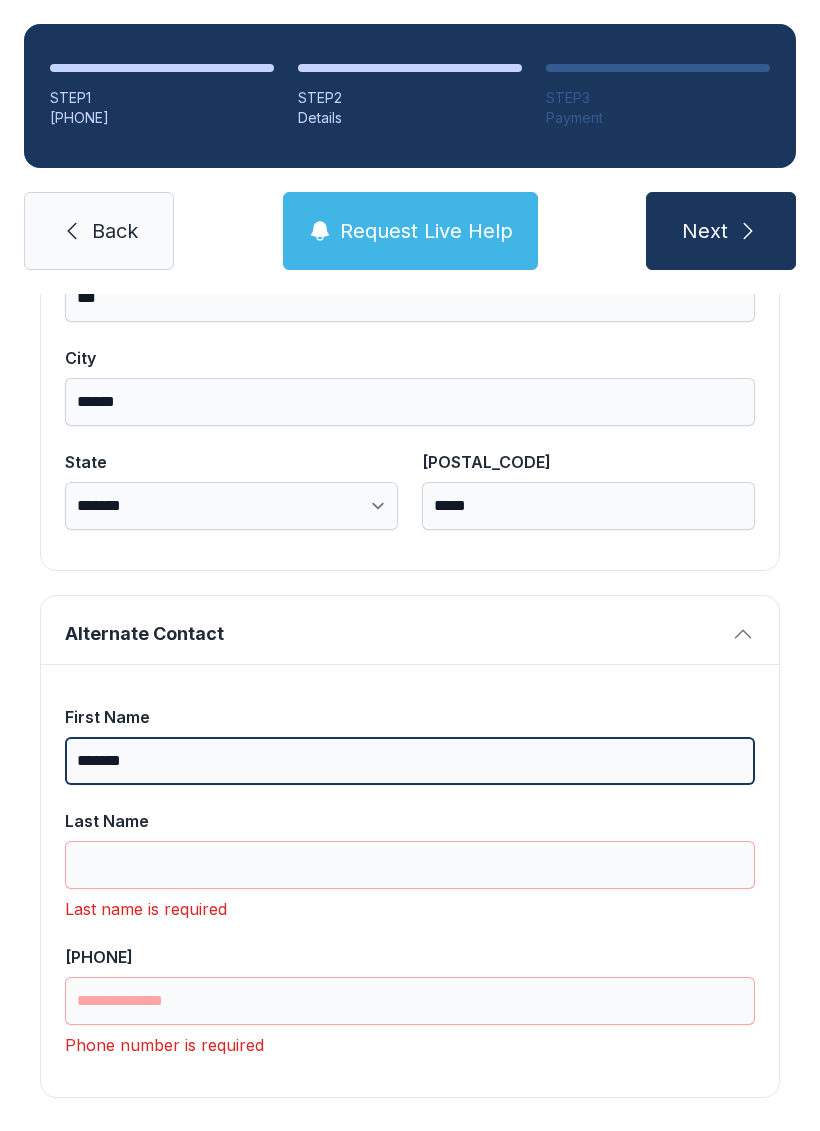 scroll, scrollTop: 1365, scrollLeft: 0, axis: vertical 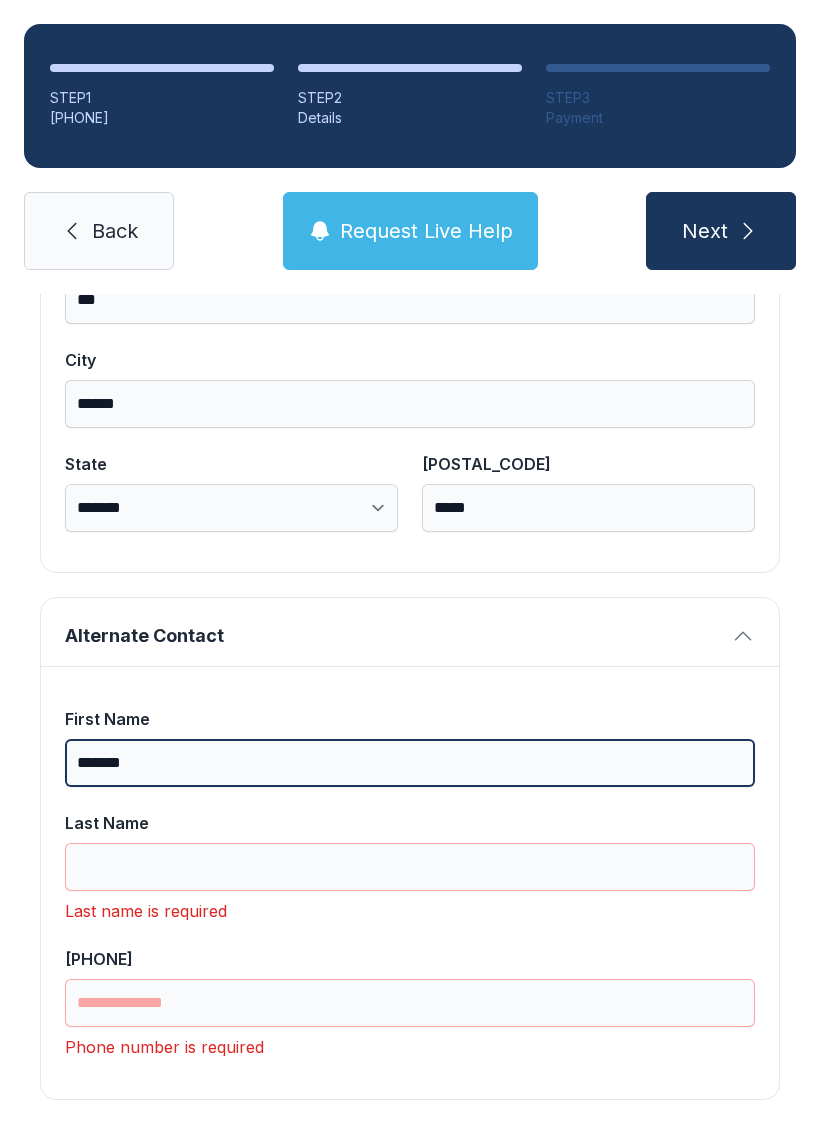 type on "*******" 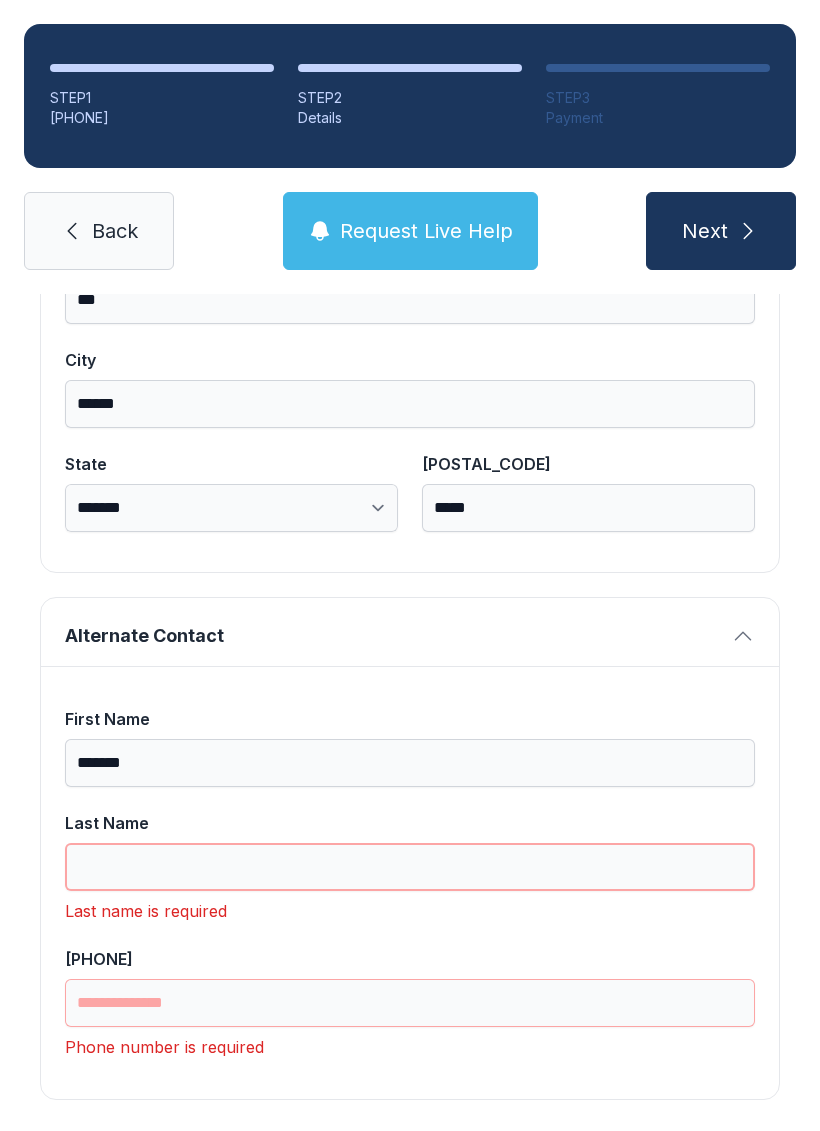 click on "Last Name" at bounding box center [410, 867] 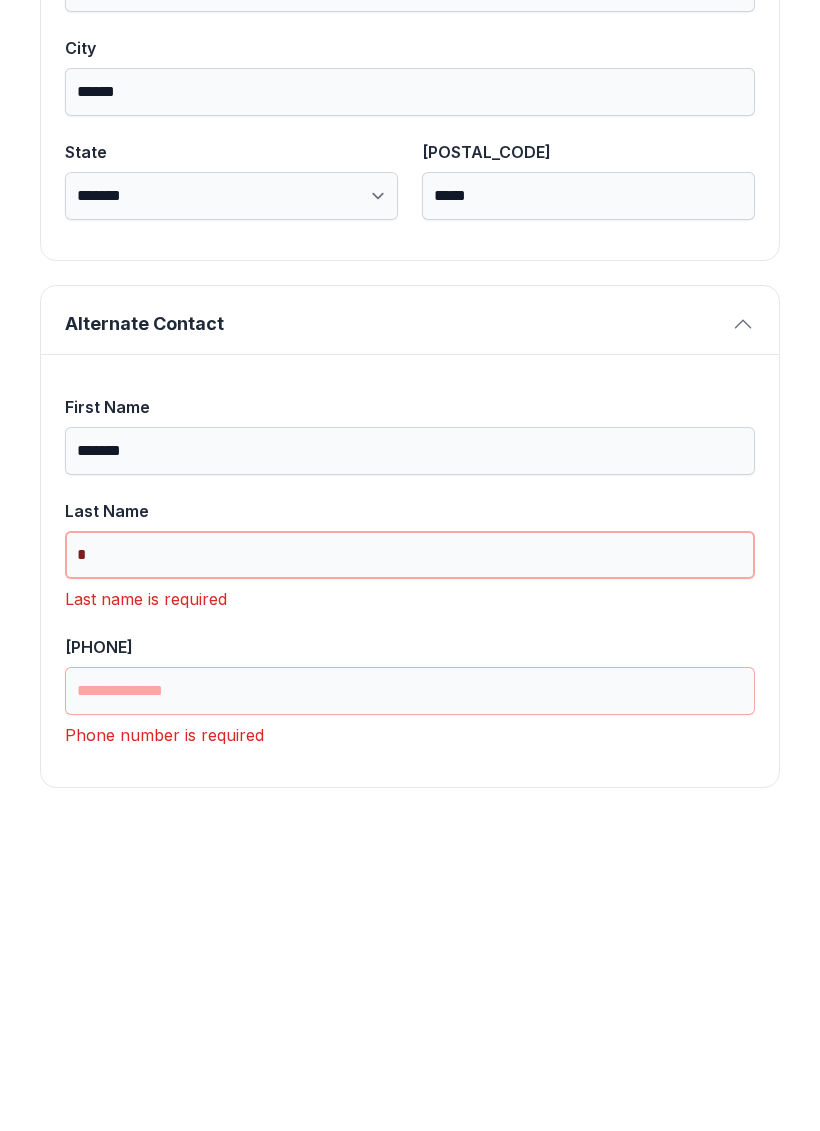 scroll, scrollTop: 1333, scrollLeft: 0, axis: vertical 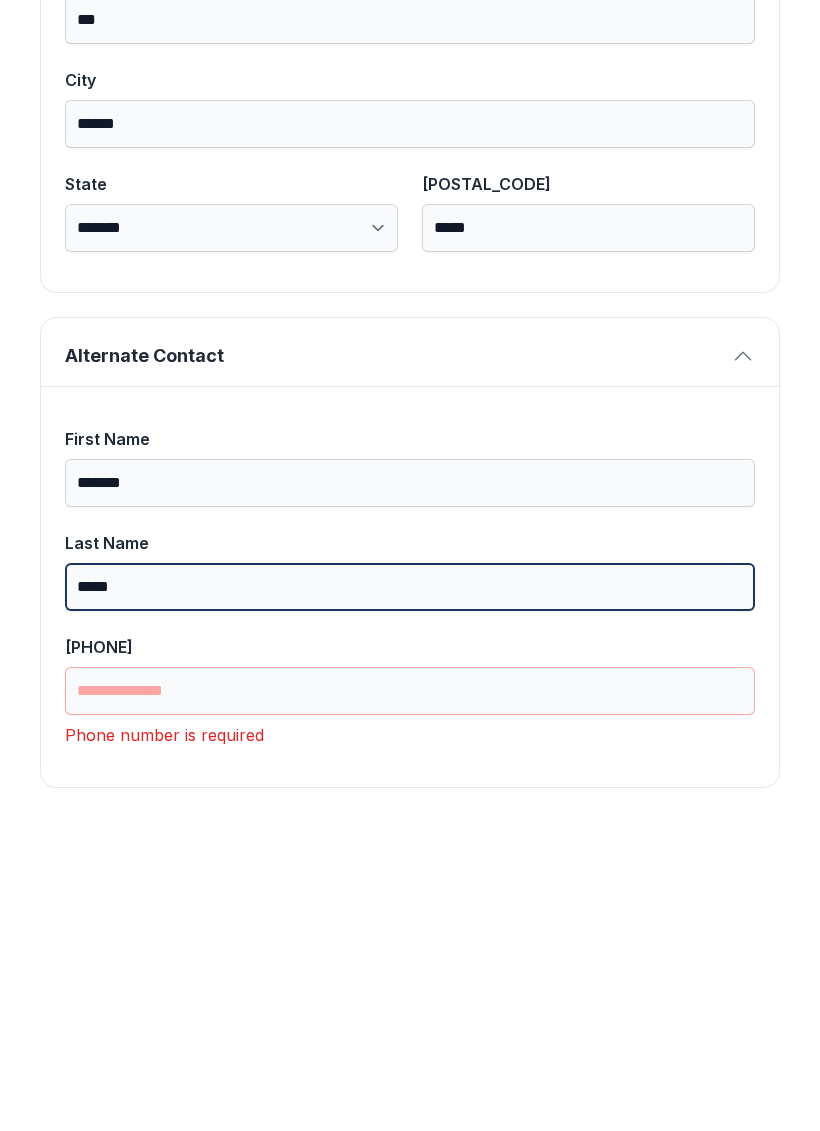 type on "*****" 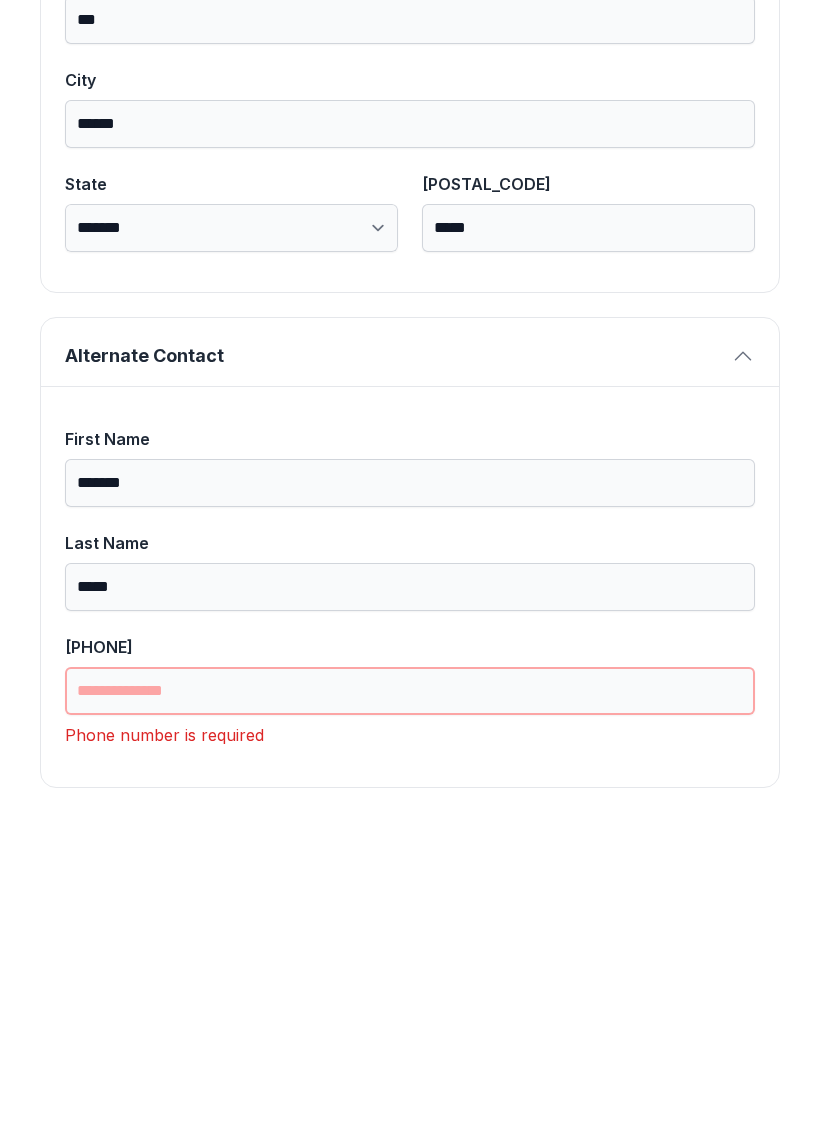 click on "[PHONE]" at bounding box center [410, 1003] 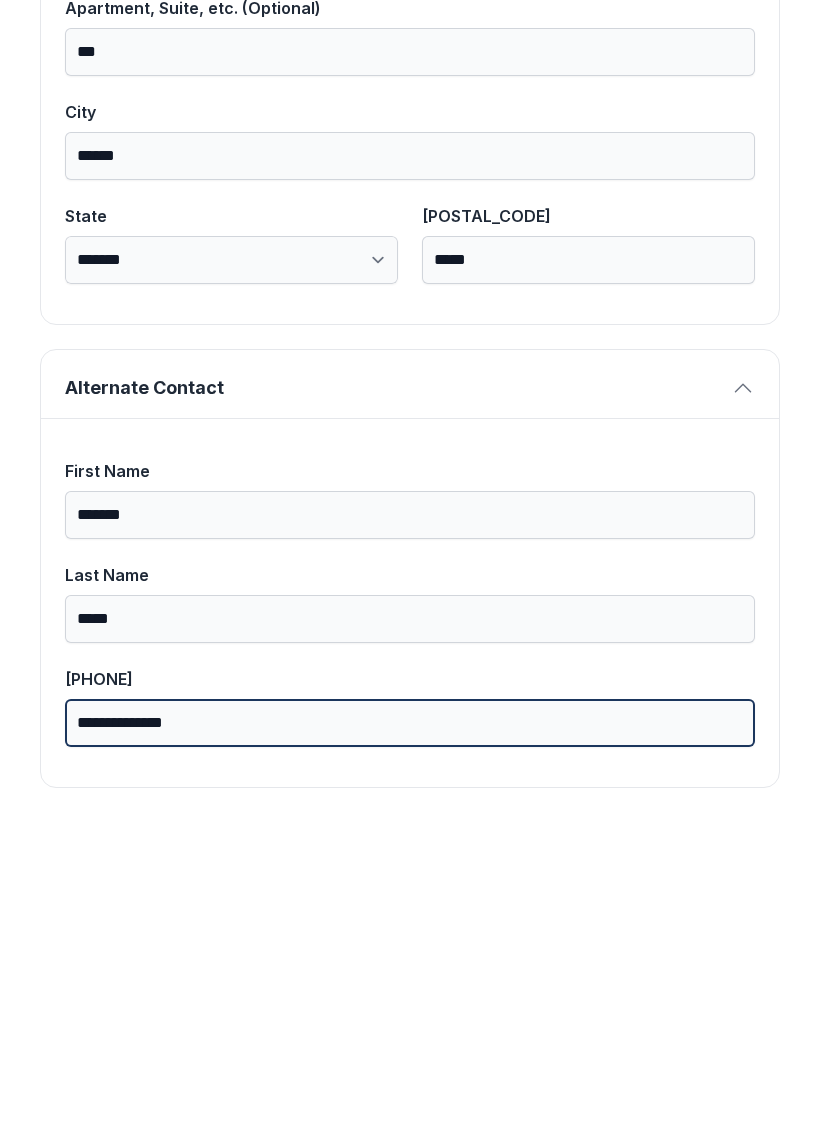 scroll, scrollTop: 1301, scrollLeft: 0, axis: vertical 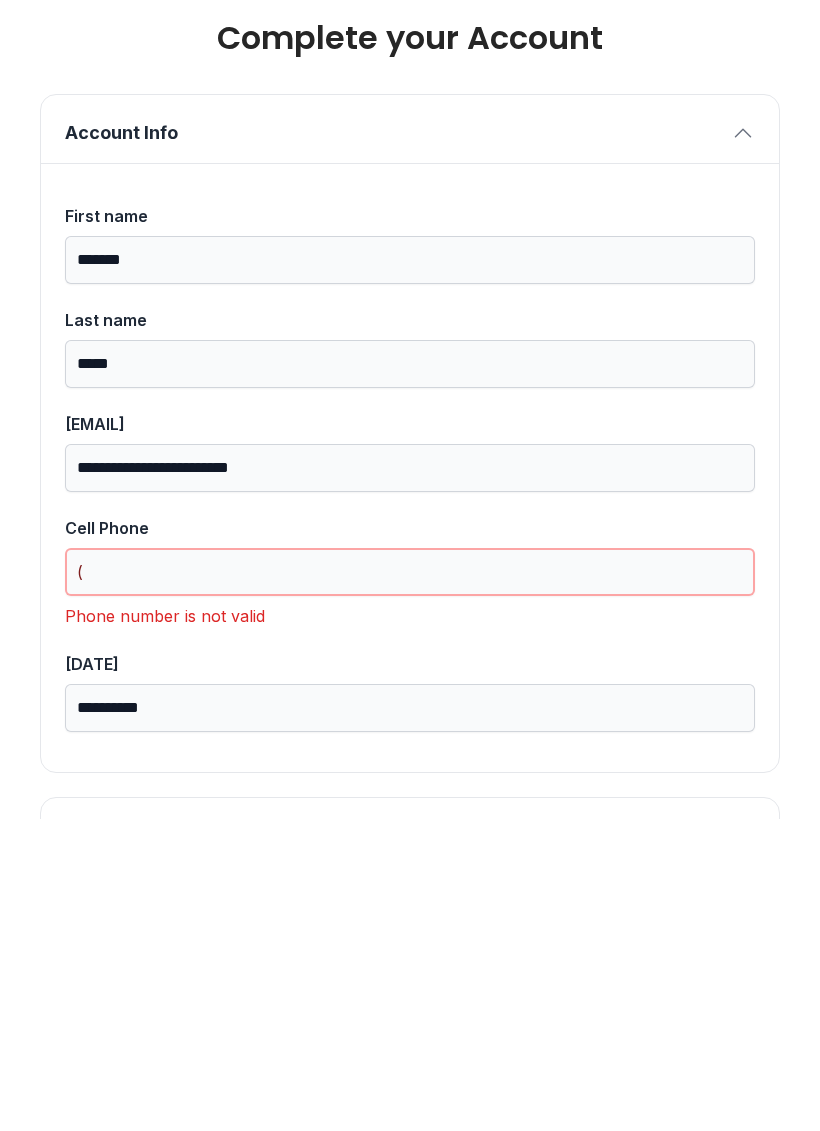 click on "(" at bounding box center (410, 884) 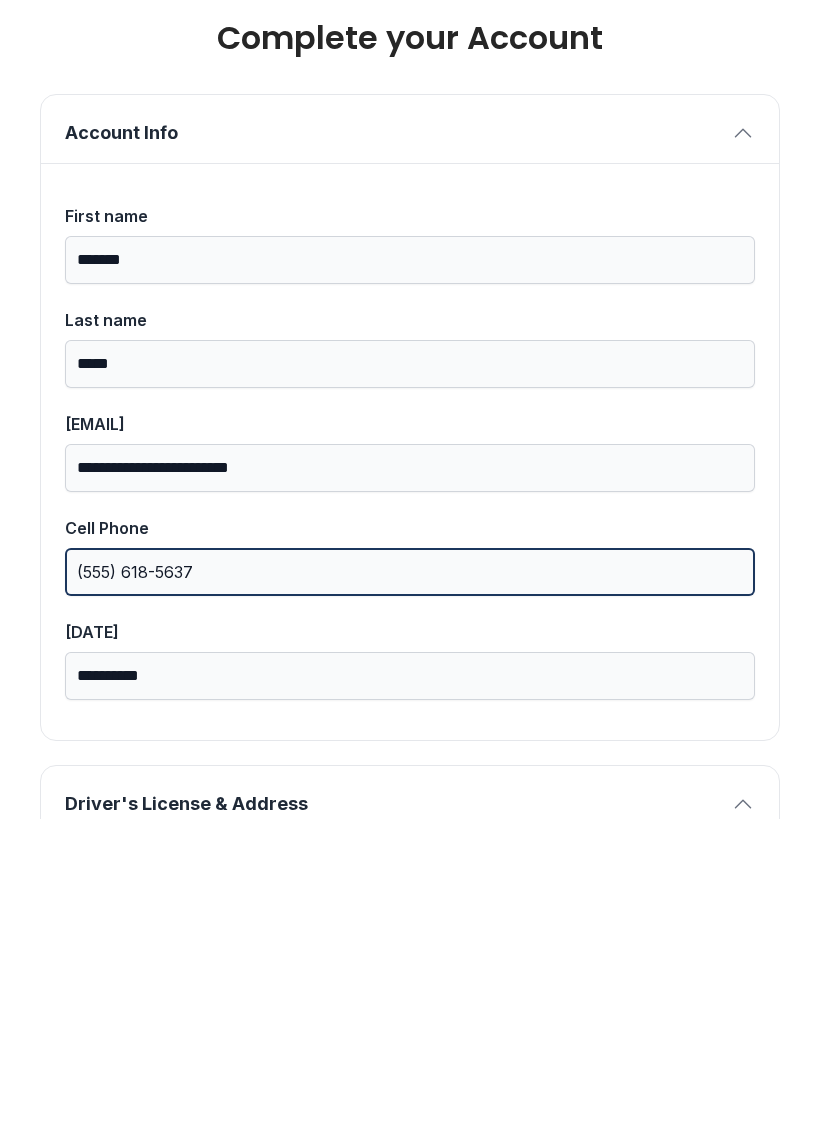 type on "(555) 618-5637" 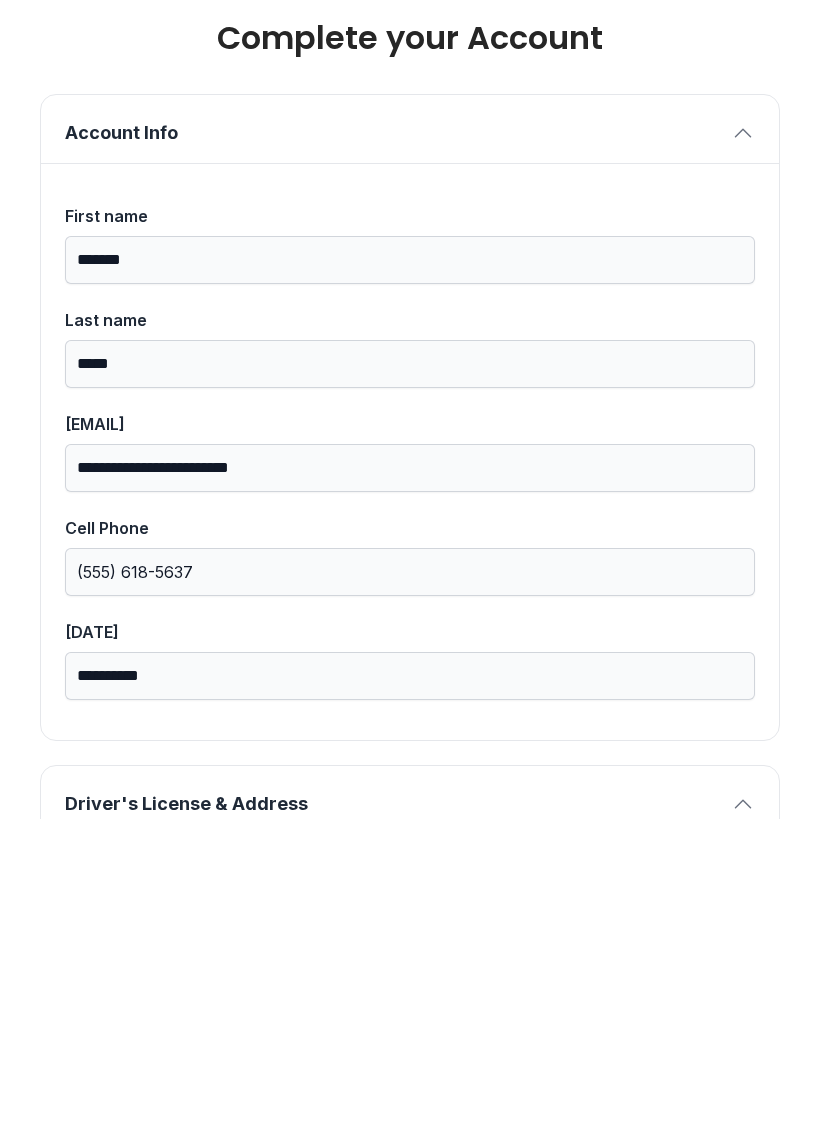 click on "Complete your Account Account Info First name [FIRST] Last name [LAST] Email [EMAIL] Cell Phone (555) 618-5637 Date of Birth [DATE] Driver's License & Address Scan Driver's License Barcode Driver's License State [STATE] [ADDRESS] Driver's License Number [LICENSE] Address [ADDRESS] Apartment, Suite, etc. (Optional) [ADDRESS] City [CITY] State [STATE]" at bounding box center [410, 1371] 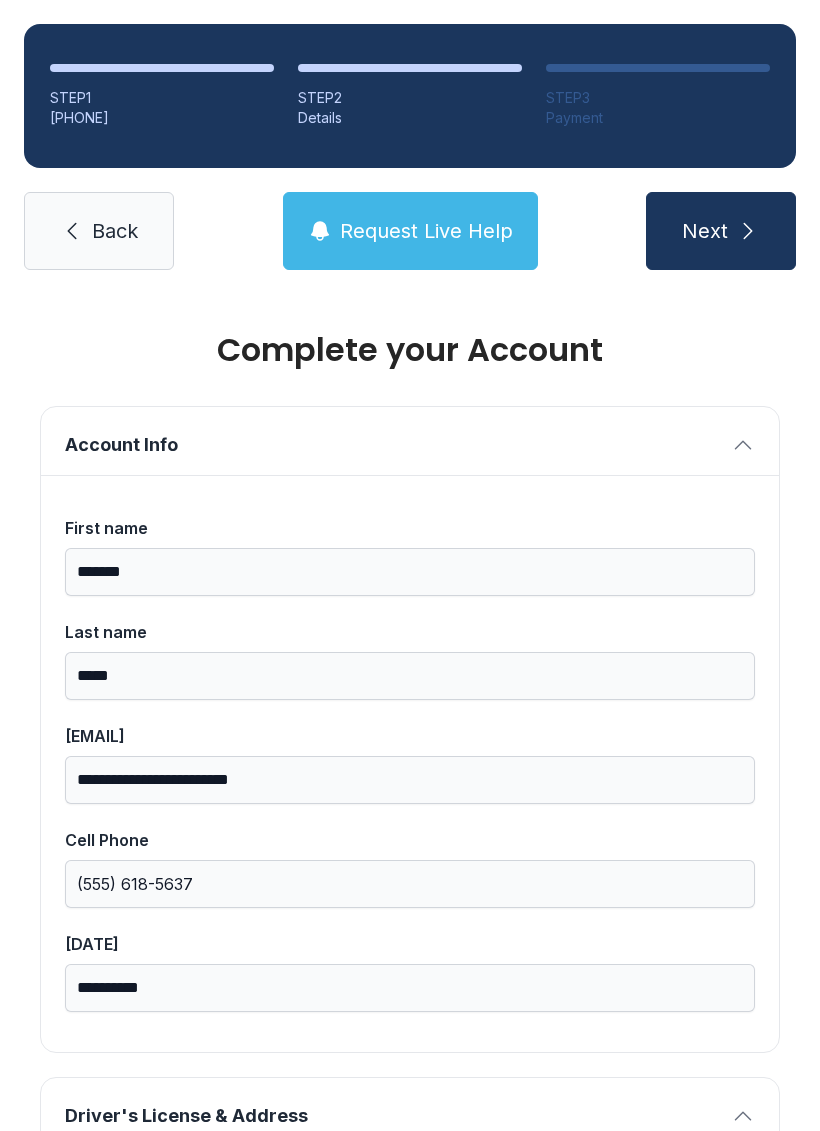 click on "Next" at bounding box center (721, 231) 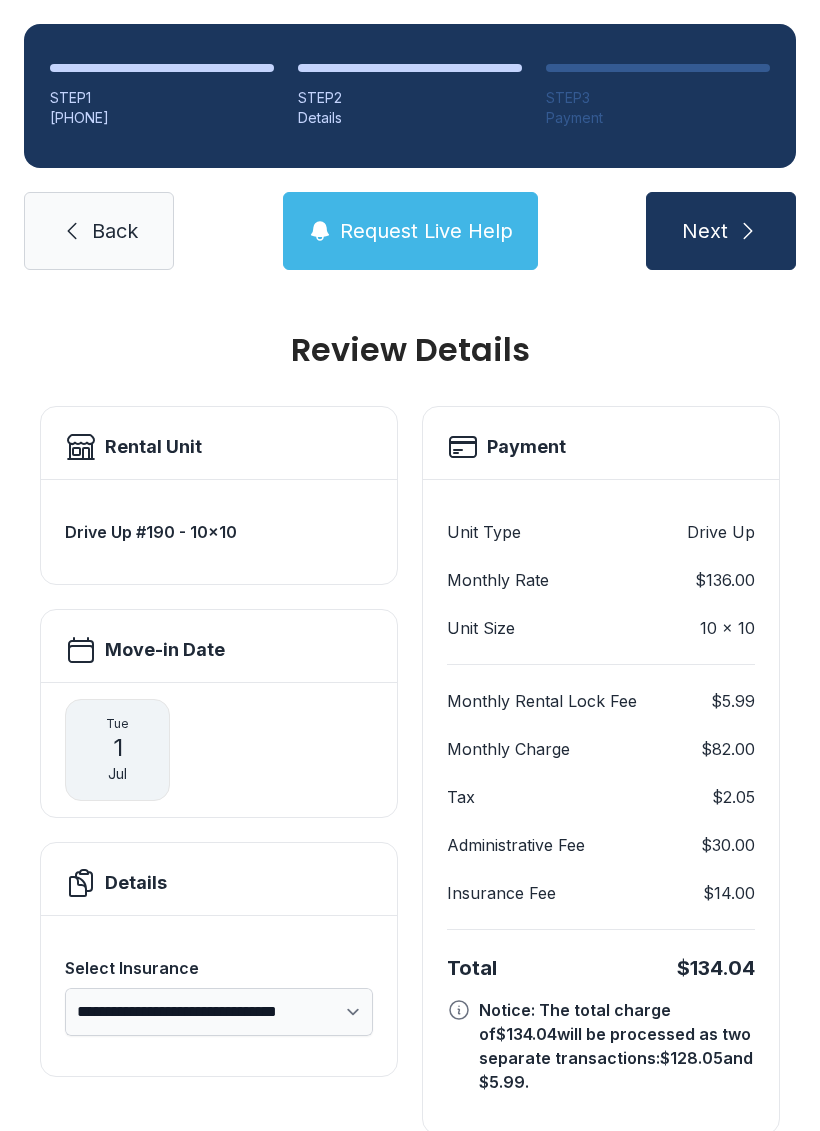 click on "Next" at bounding box center [721, 231] 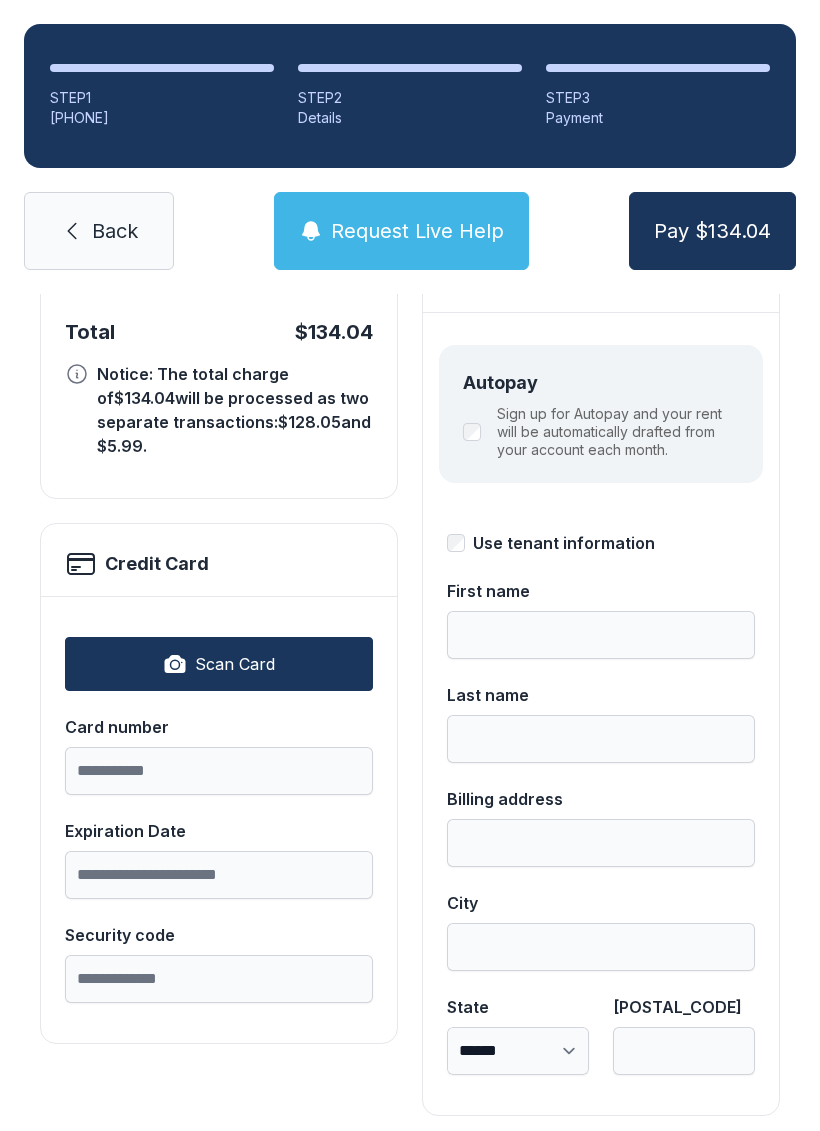 scroll, scrollTop: 204, scrollLeft: 0, axis: vertical 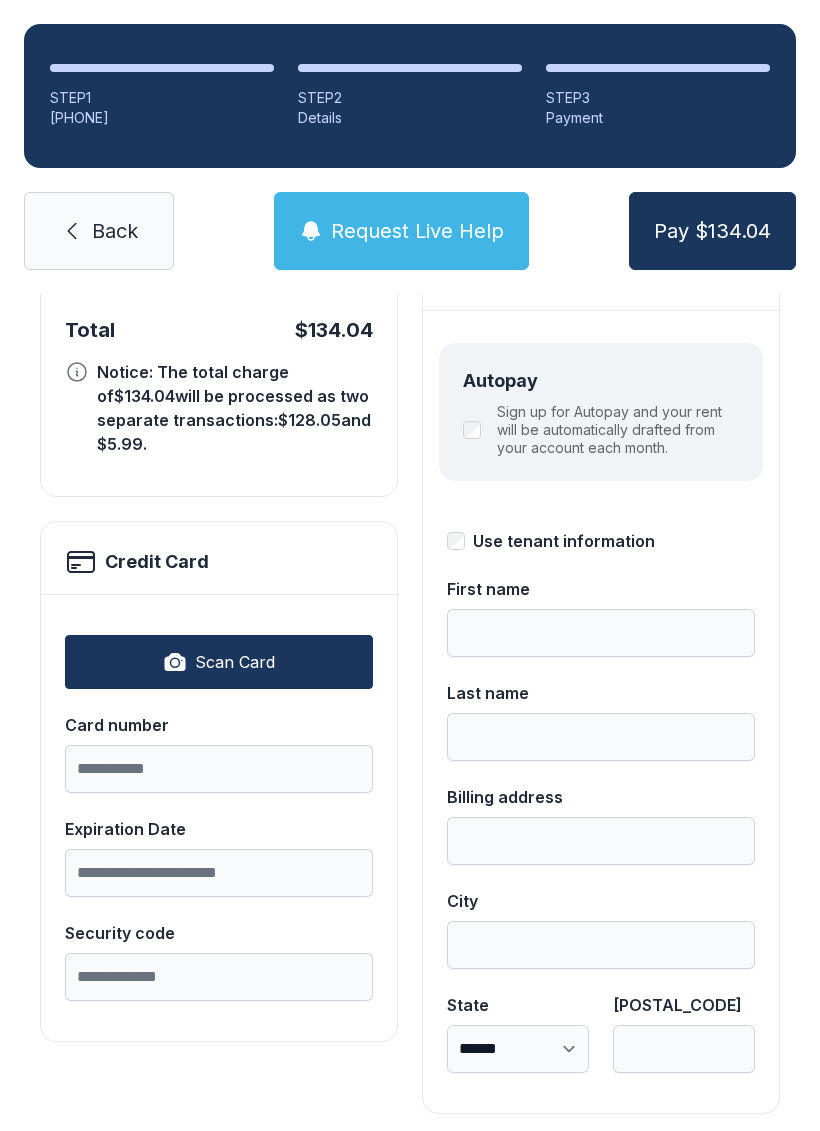 click on "Scan Card" at bounding box center [235, 662] 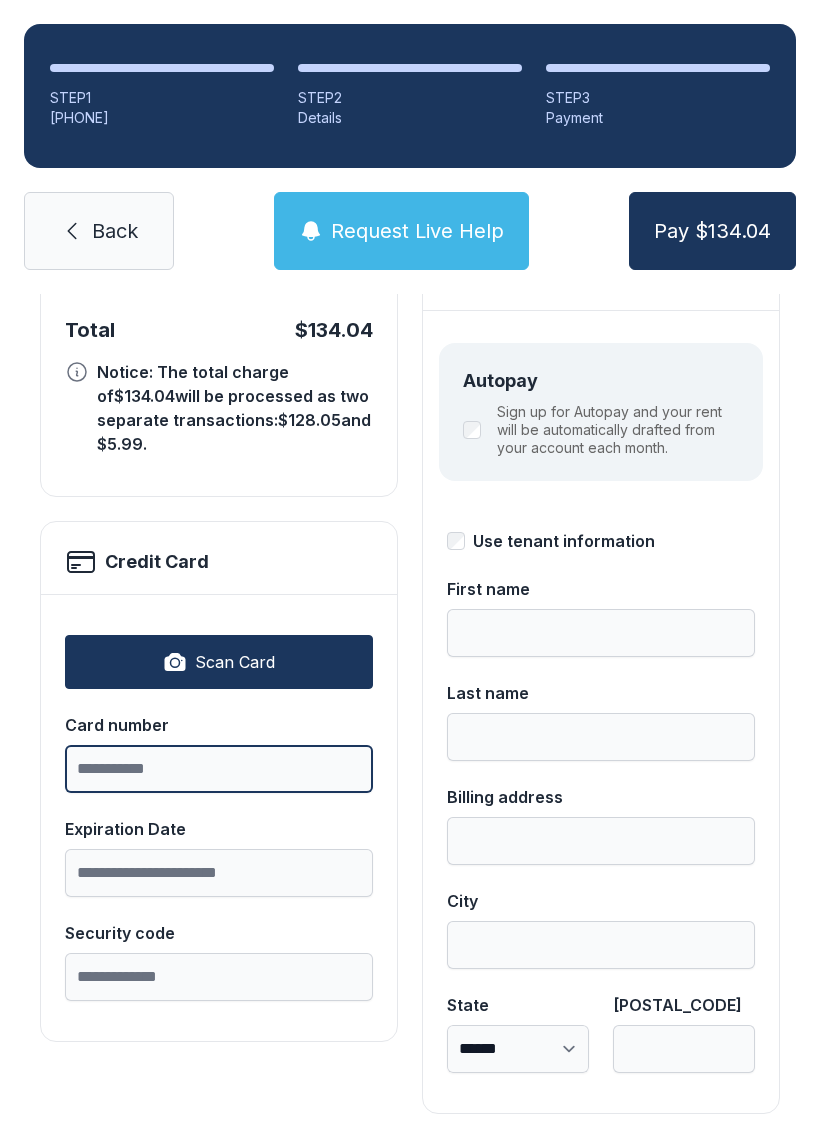 click on "Card number" at bounding box center [219, 769] 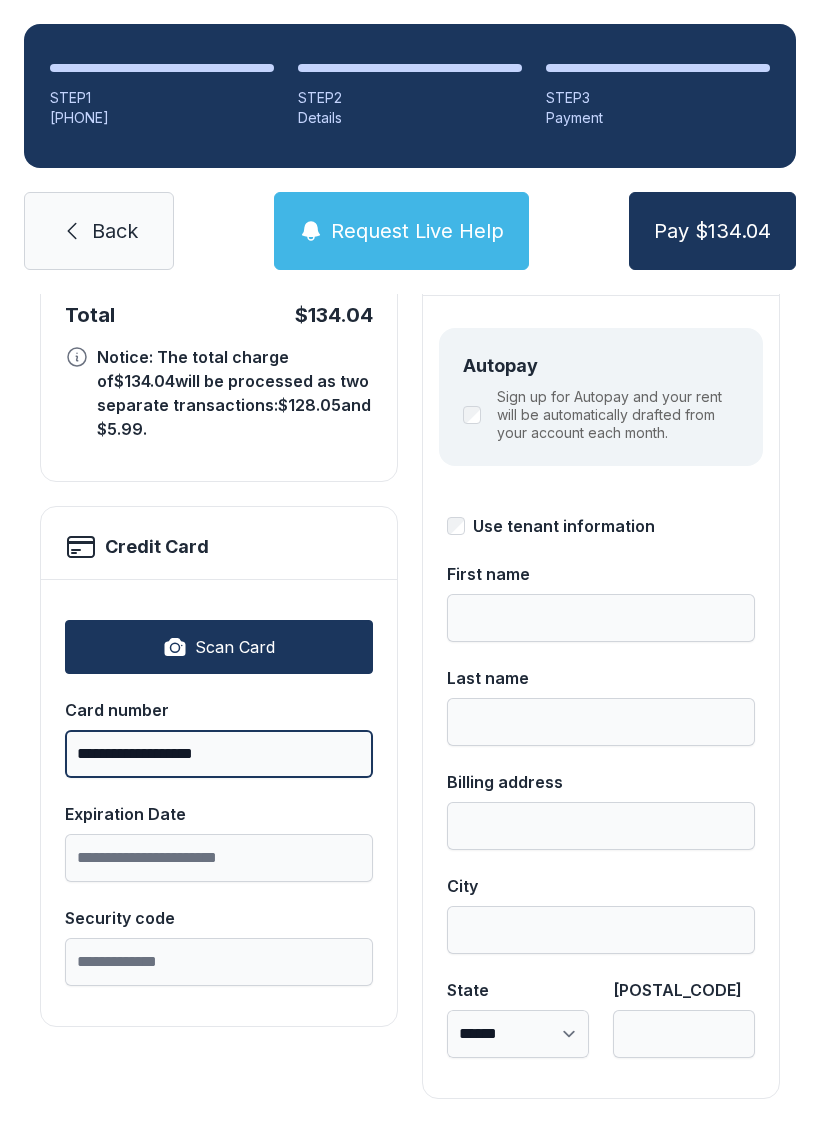 scroll, scrollTop: 218, scrollLeft: 0, axis: vertical 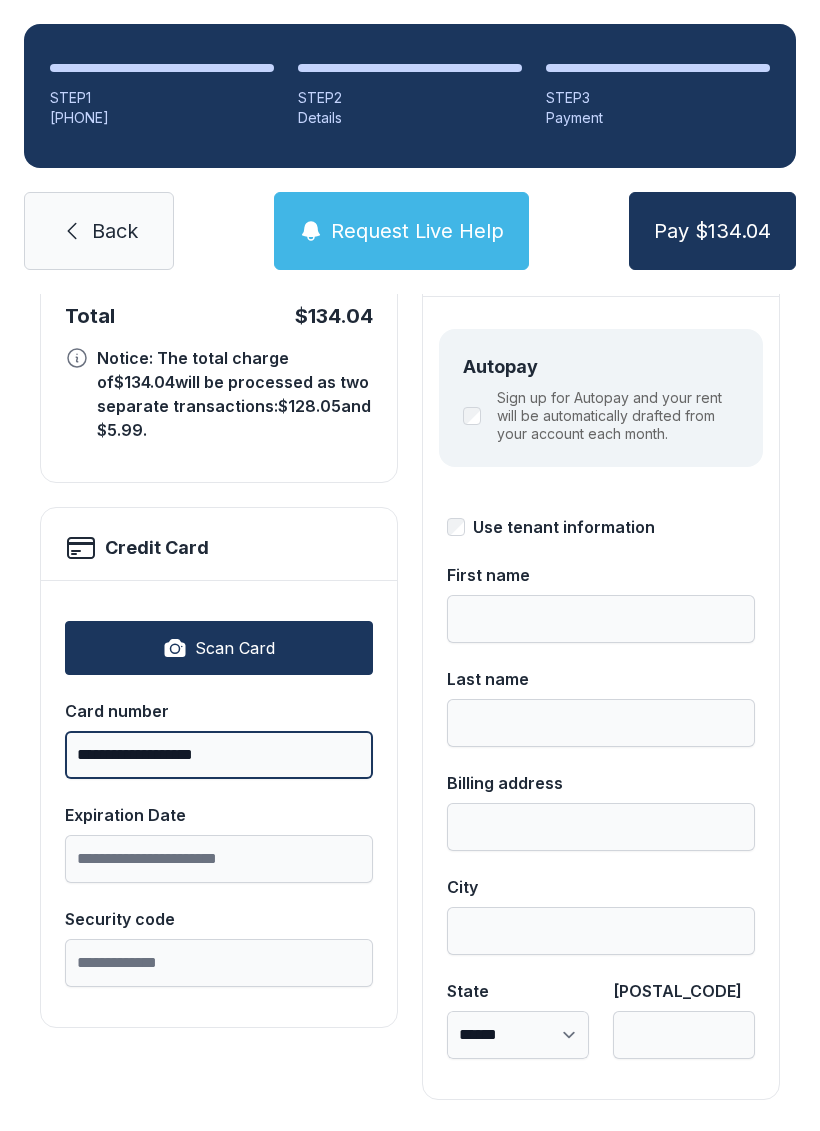 type on "**********" 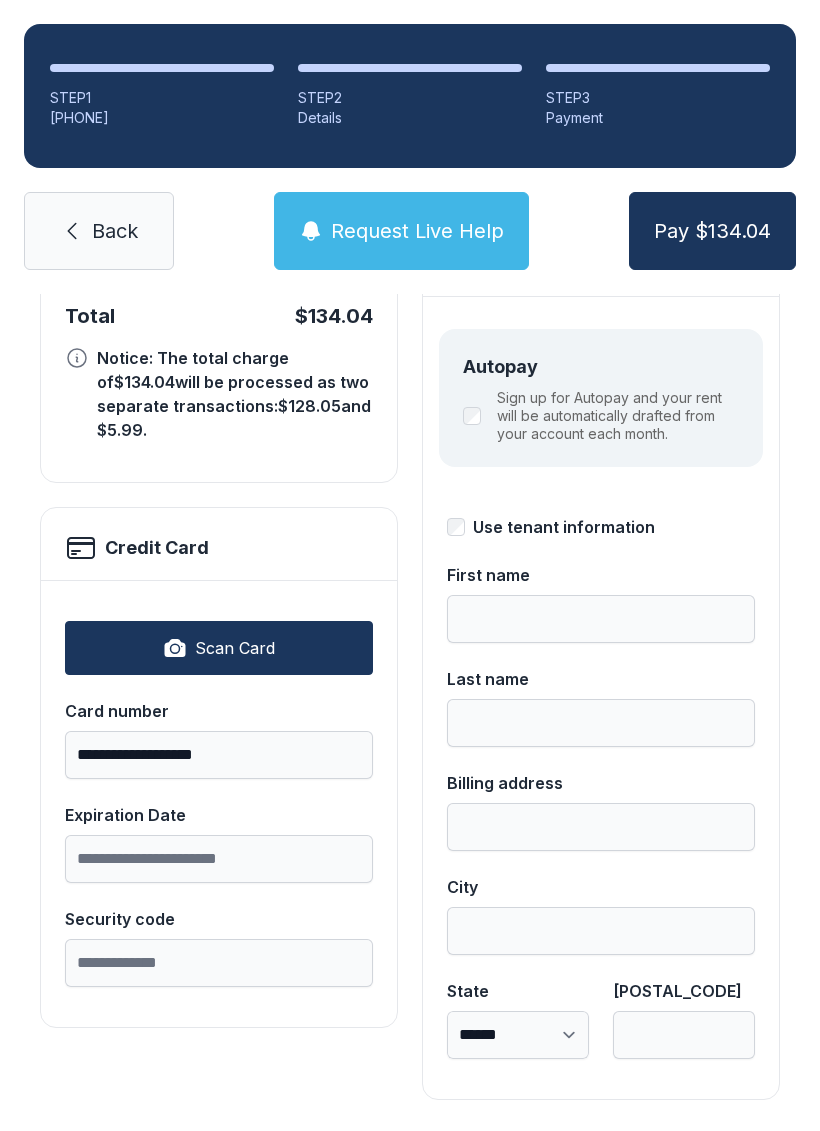 click on "Expiration Date" at bounding box center (219, 711) 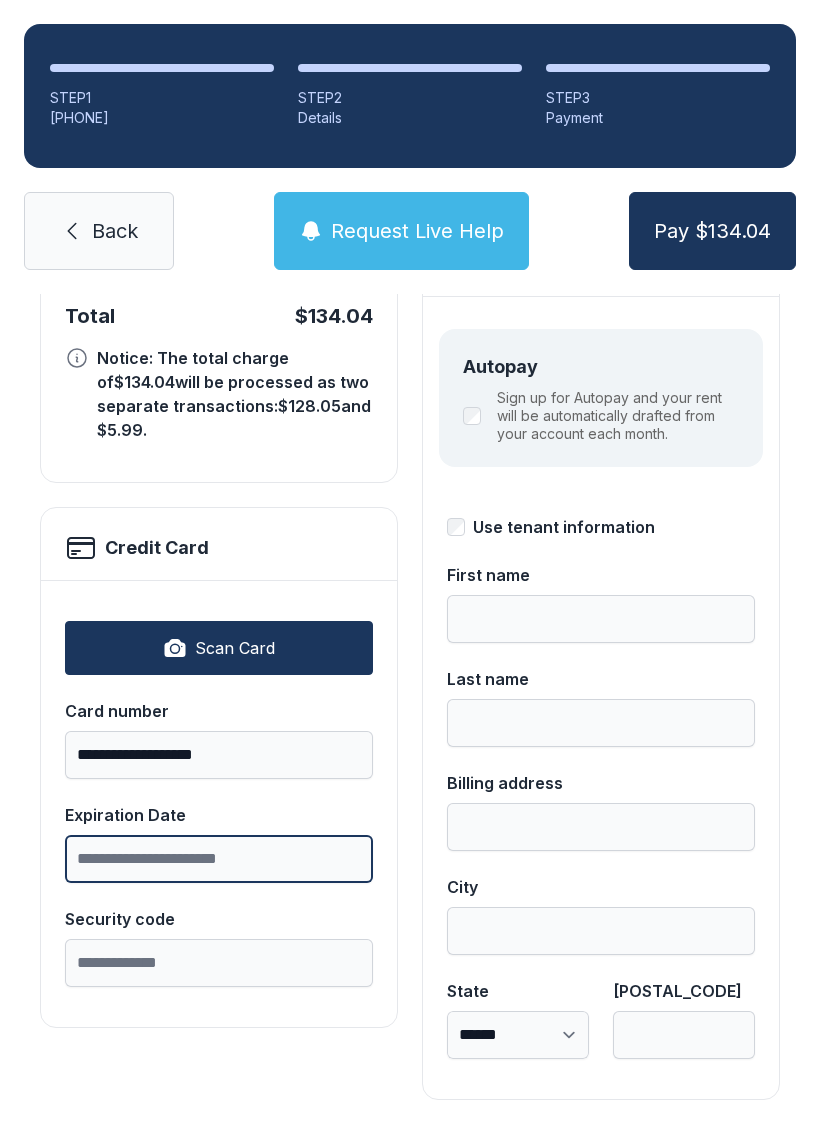 scroll, scrollTop: 49, scrollLeft: 0, axis: vertical 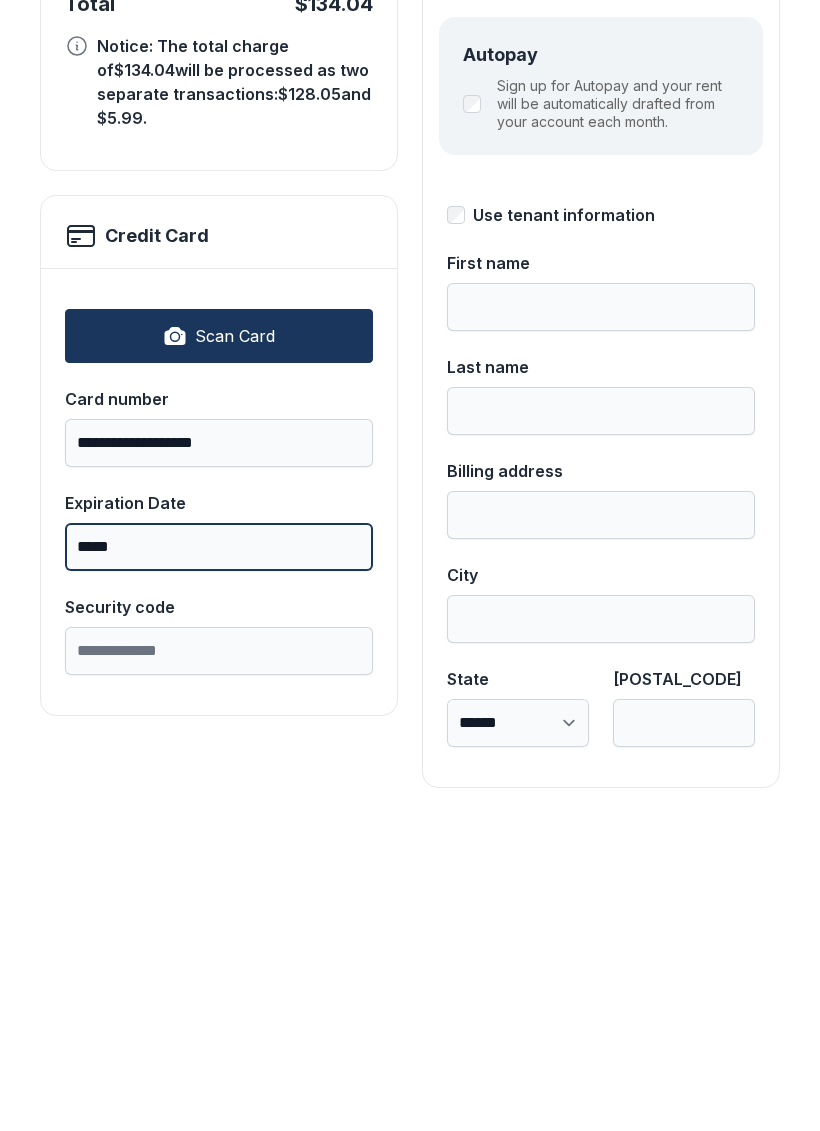 type on "*****" 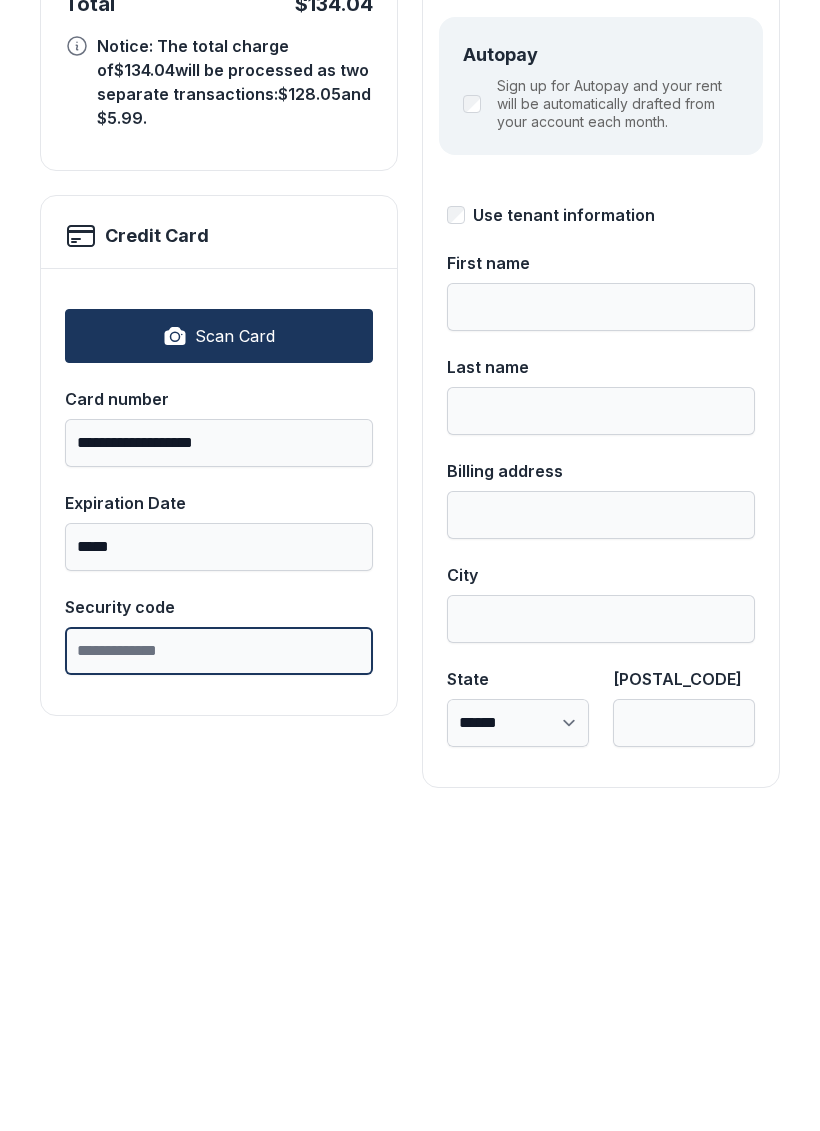 click on "Security code" at bounding box center (219, 963) 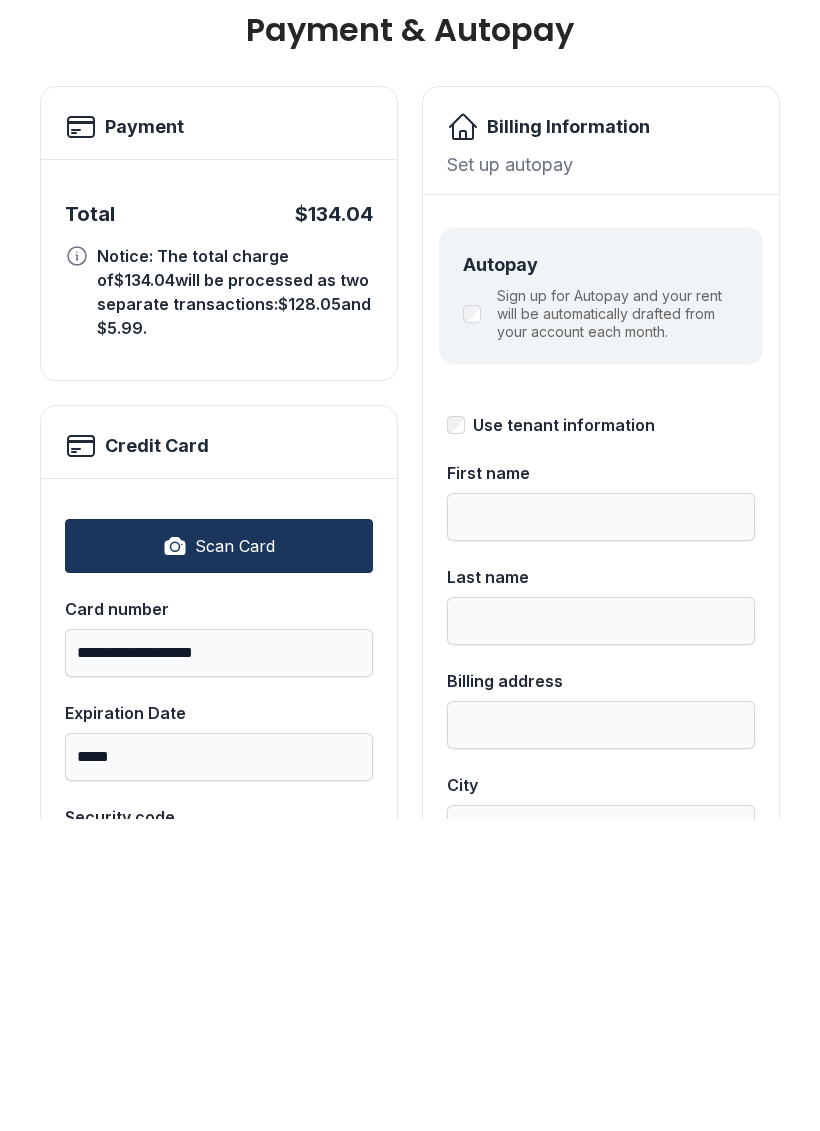 scroll, scrollTop: 5, scrollLeft: 0, axis: vertical 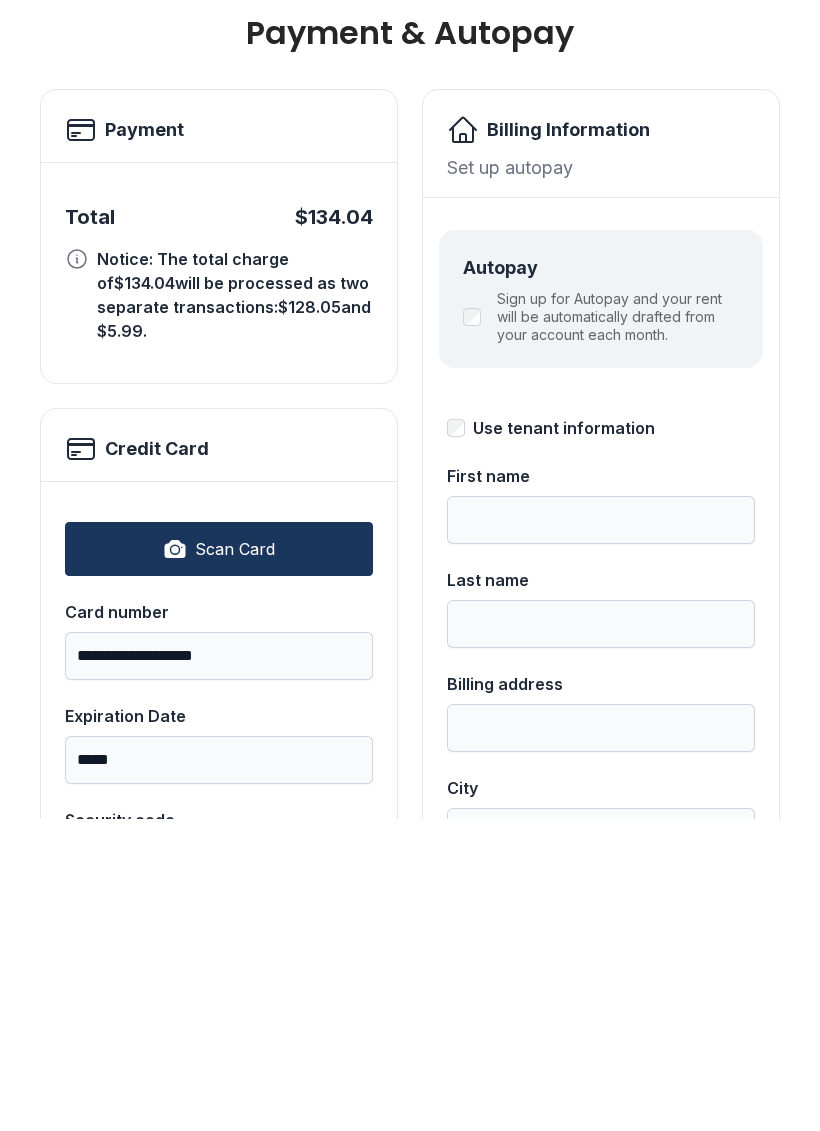 type on "***" 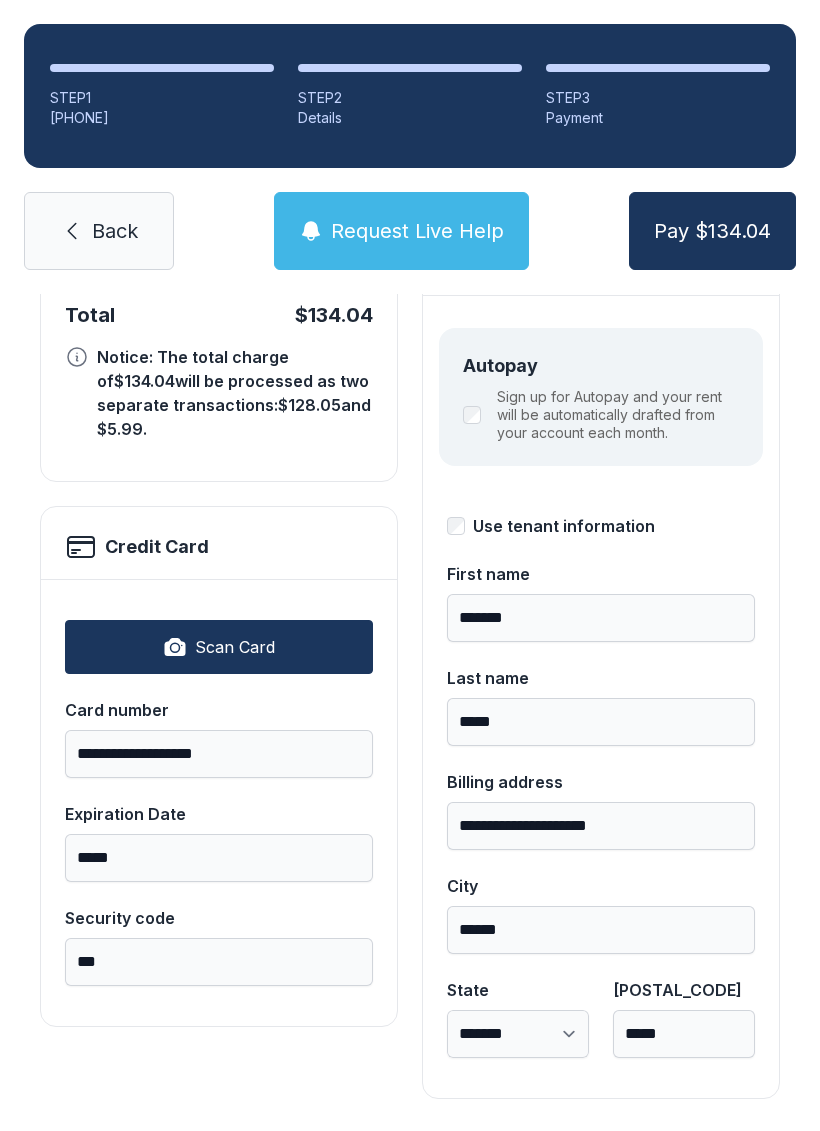 scroll, scrollTop: 218, scrollLeft: 0, axis: vertical 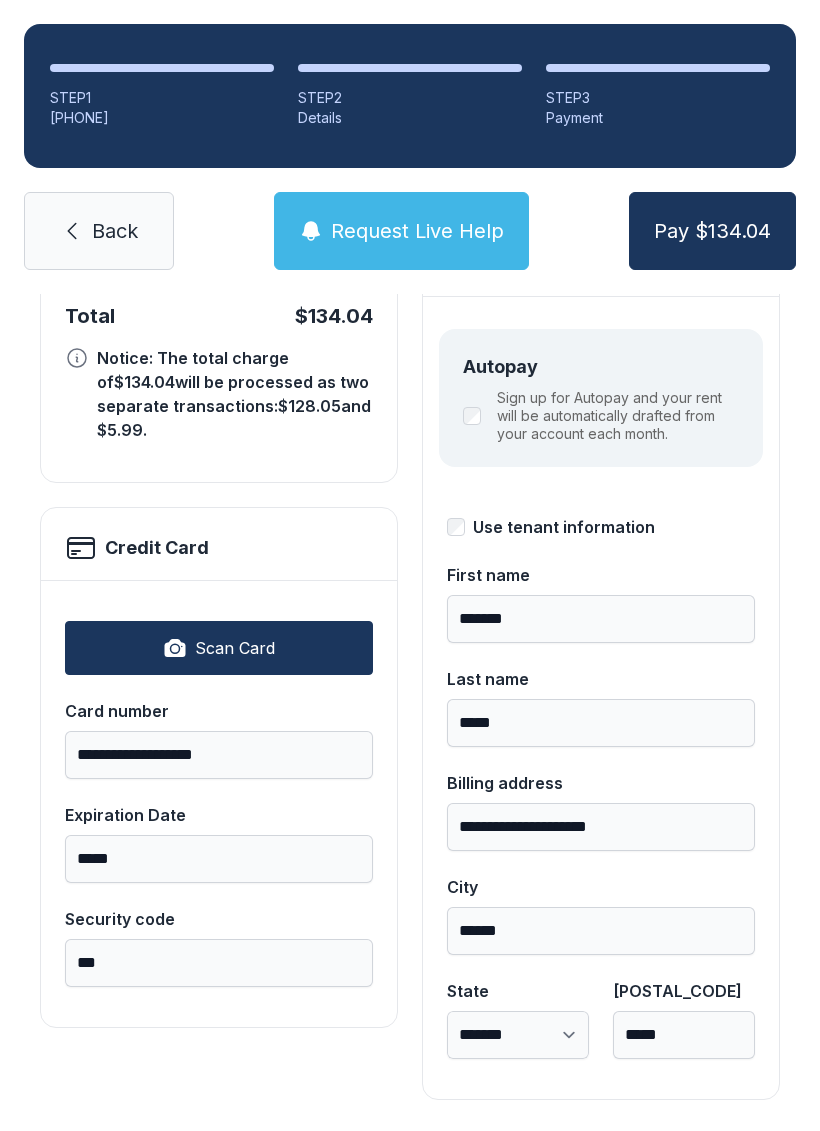 click on "Pay $134.04" at bounding box center (712, 231) 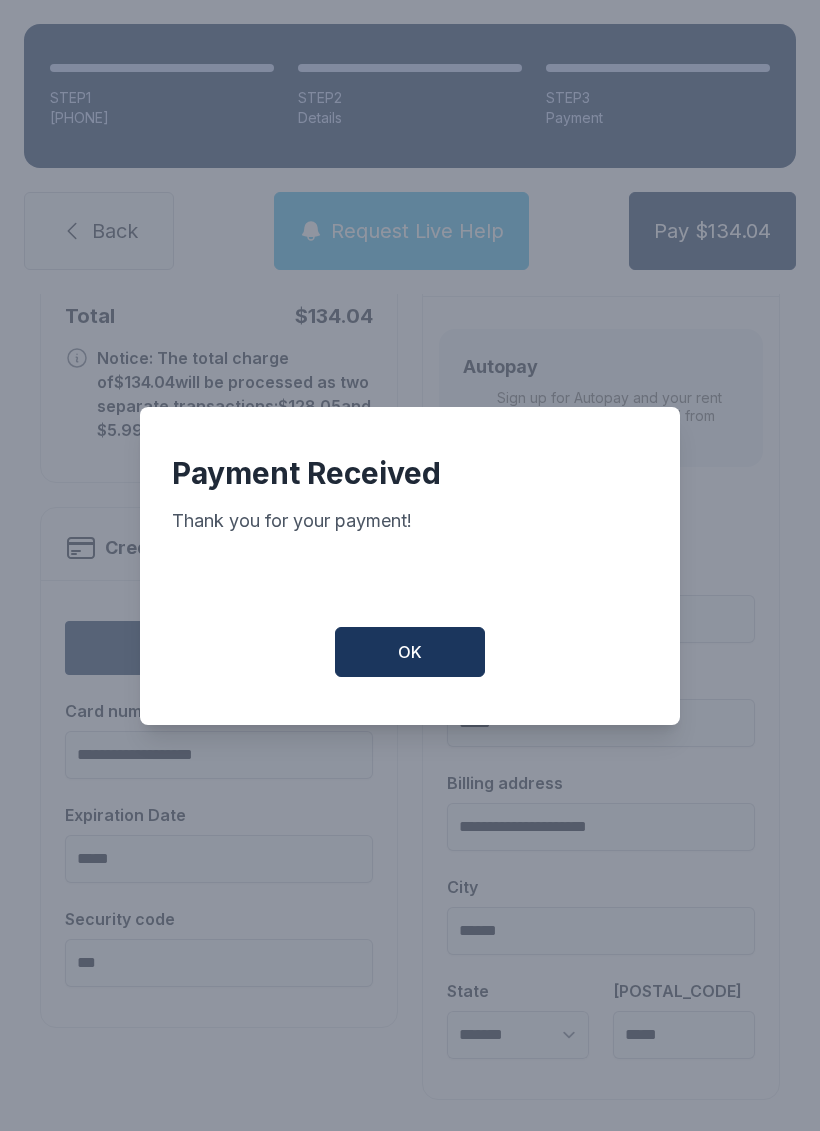 click on "OK" at bounding box center [410, 652] 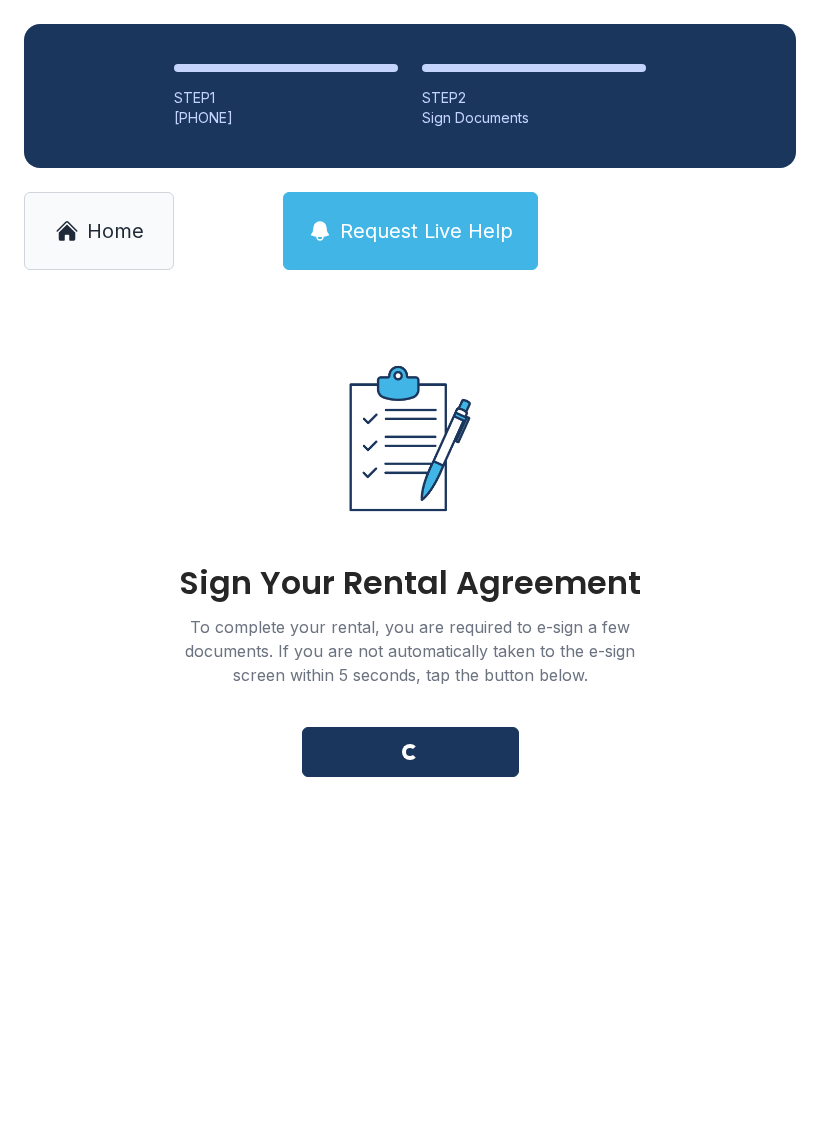 scroll, scrollTop: 0, scrollLeft: 0, axis: both 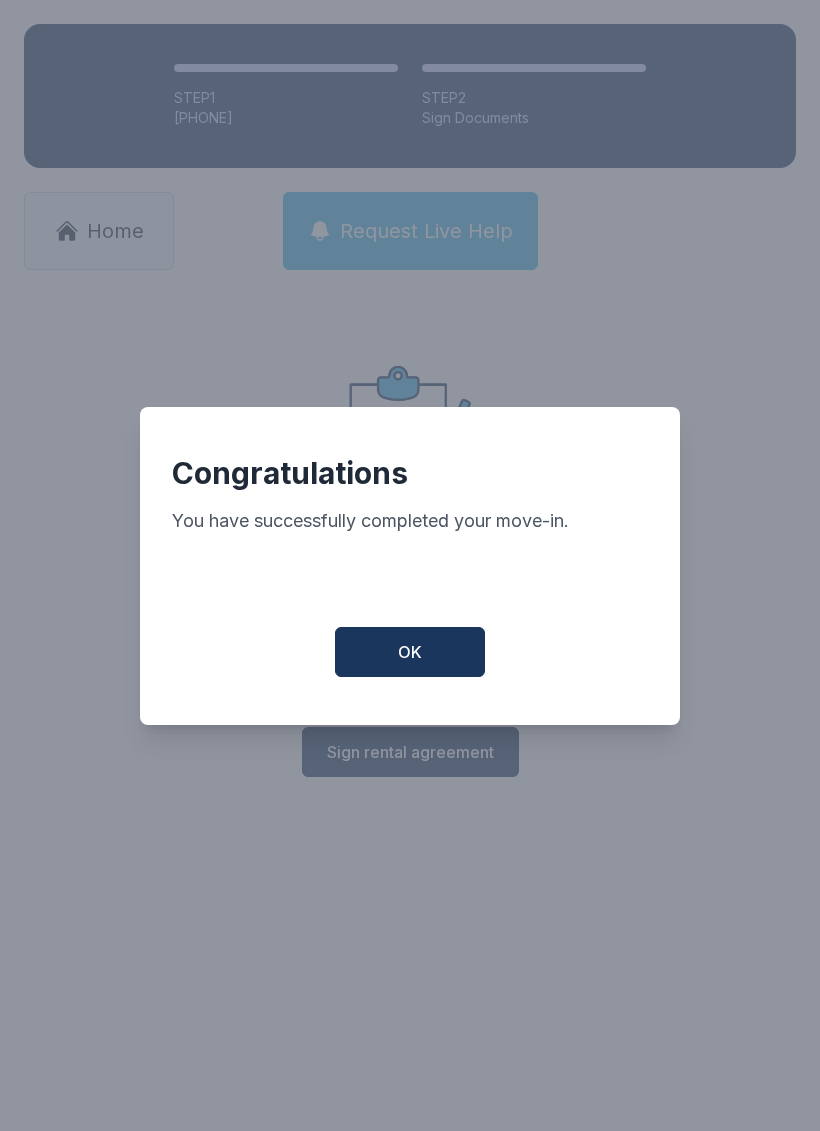 click on "OK" at bounding box center [410, 652] 